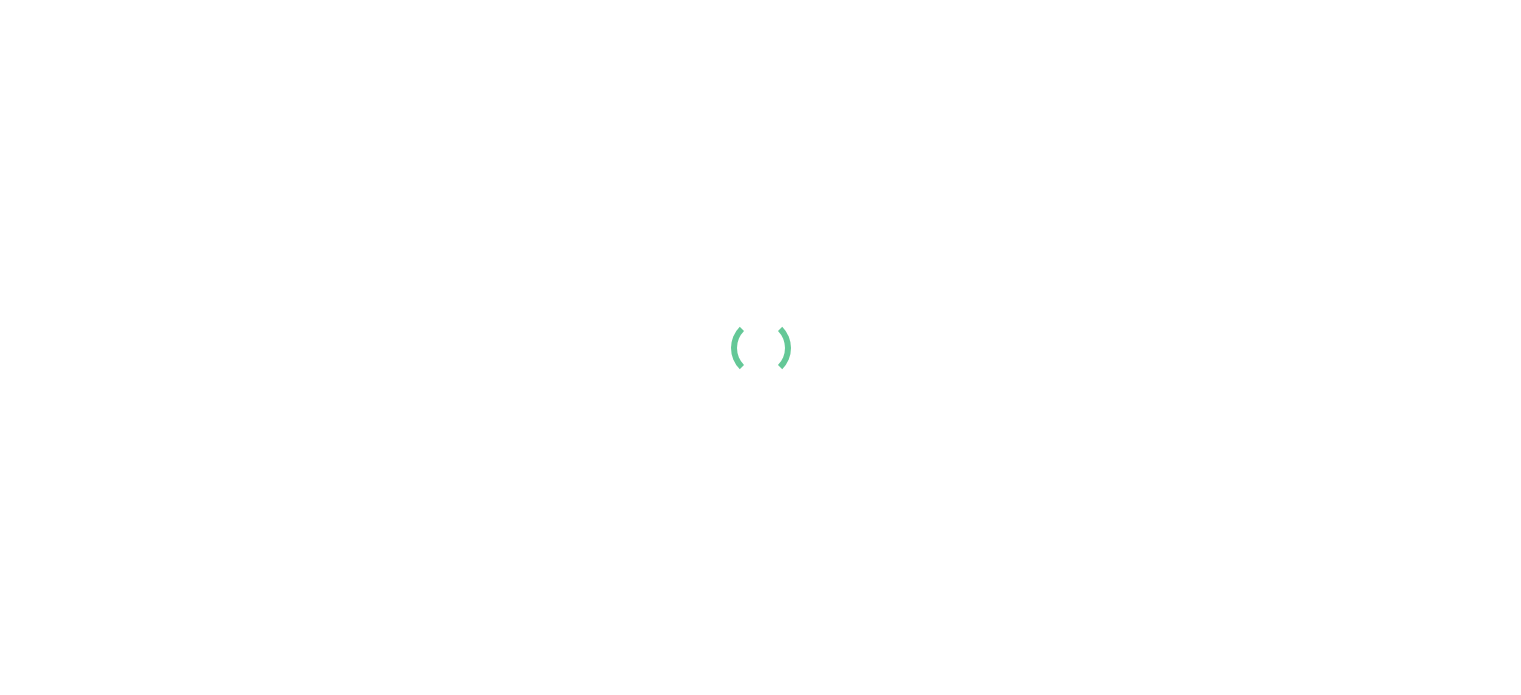 scroll, scrollTop: 0, scrollLeft: 0, axis: both 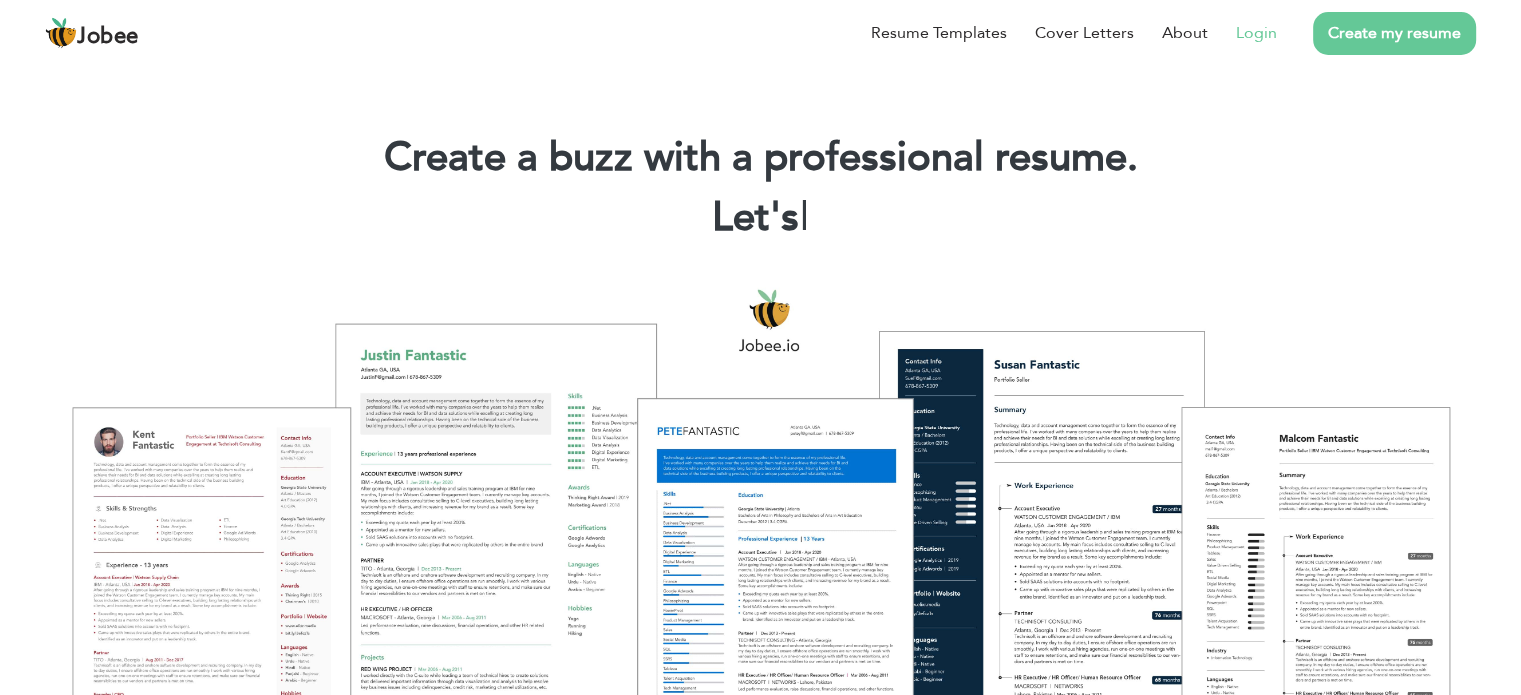 click on "Login" at bounding box center (1256, 33) 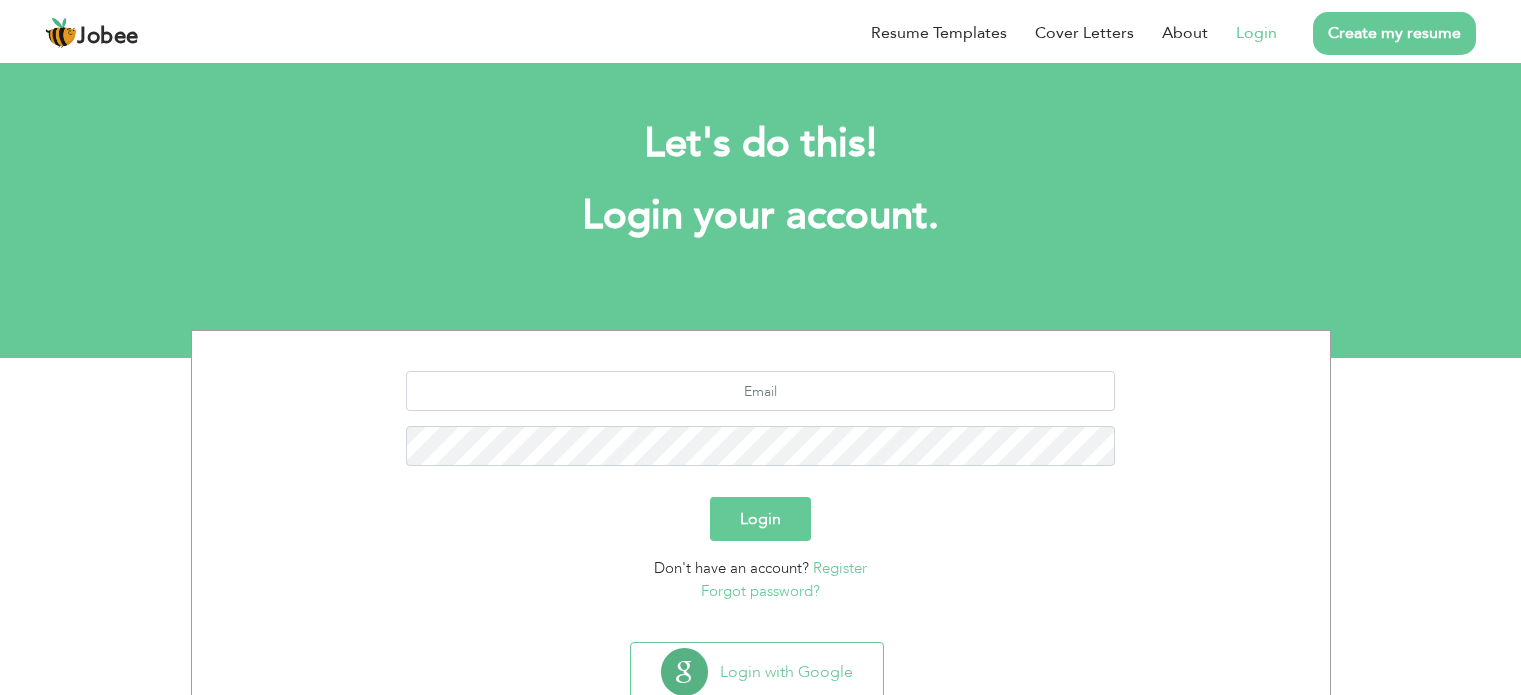 scroll, scrollTop: 0, scrollLeft: 0, axis: both 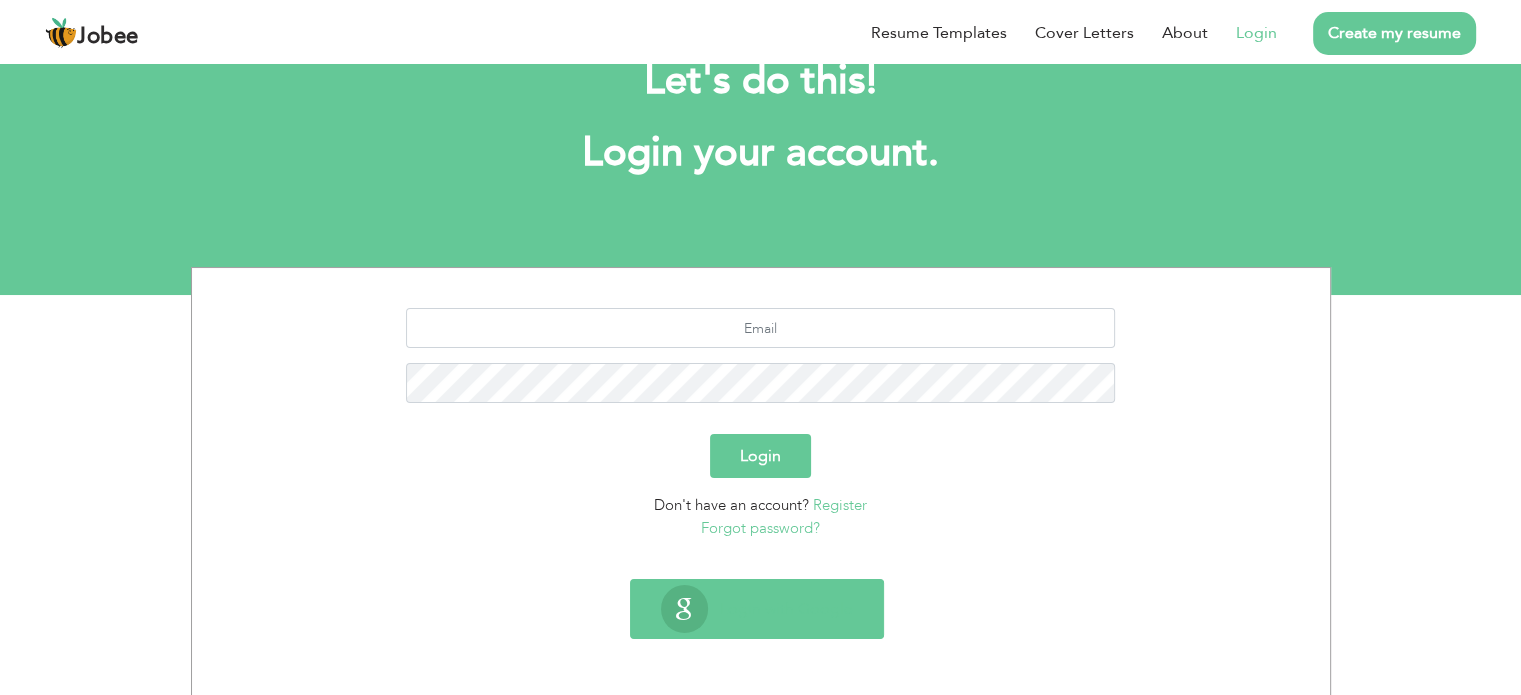 click on "Login with Google" at bounding box center (757, 609) 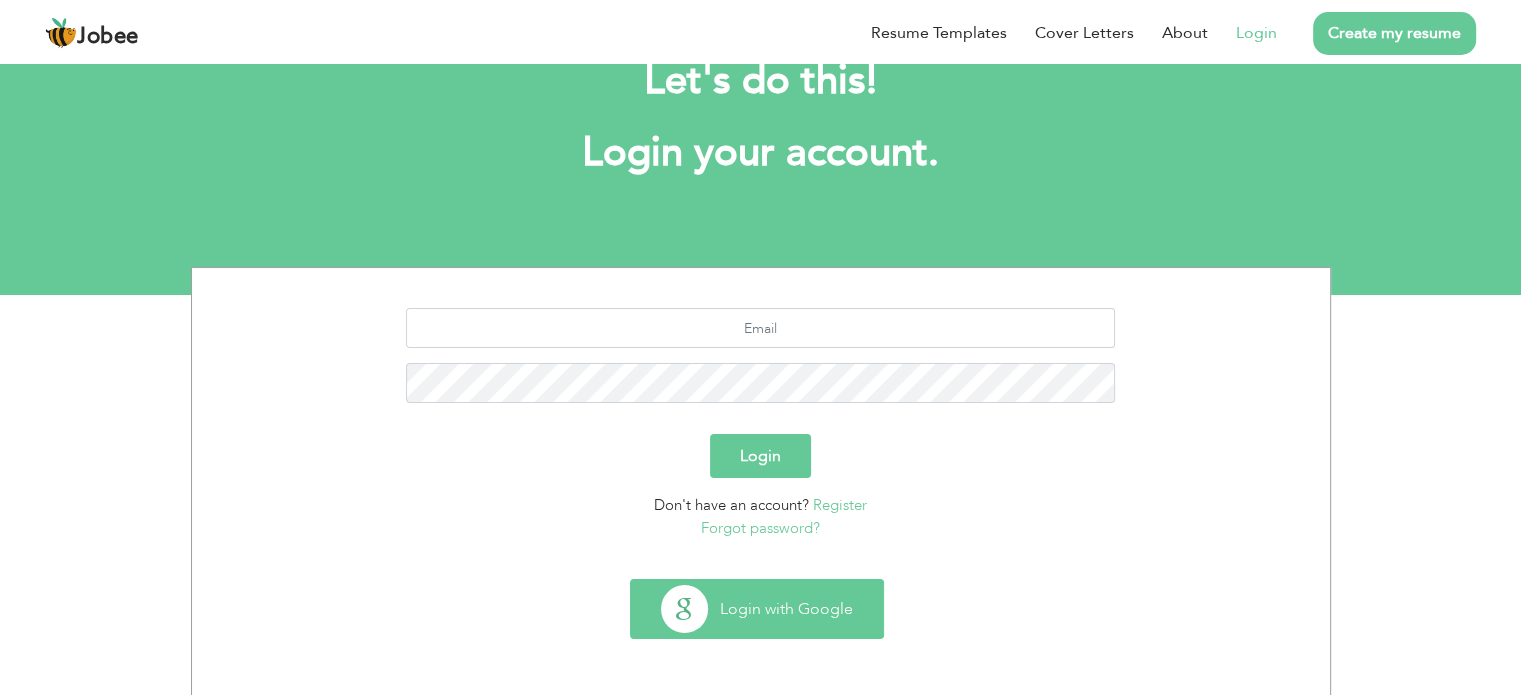 click on "Login with Google" at bounding box center (757, 609) 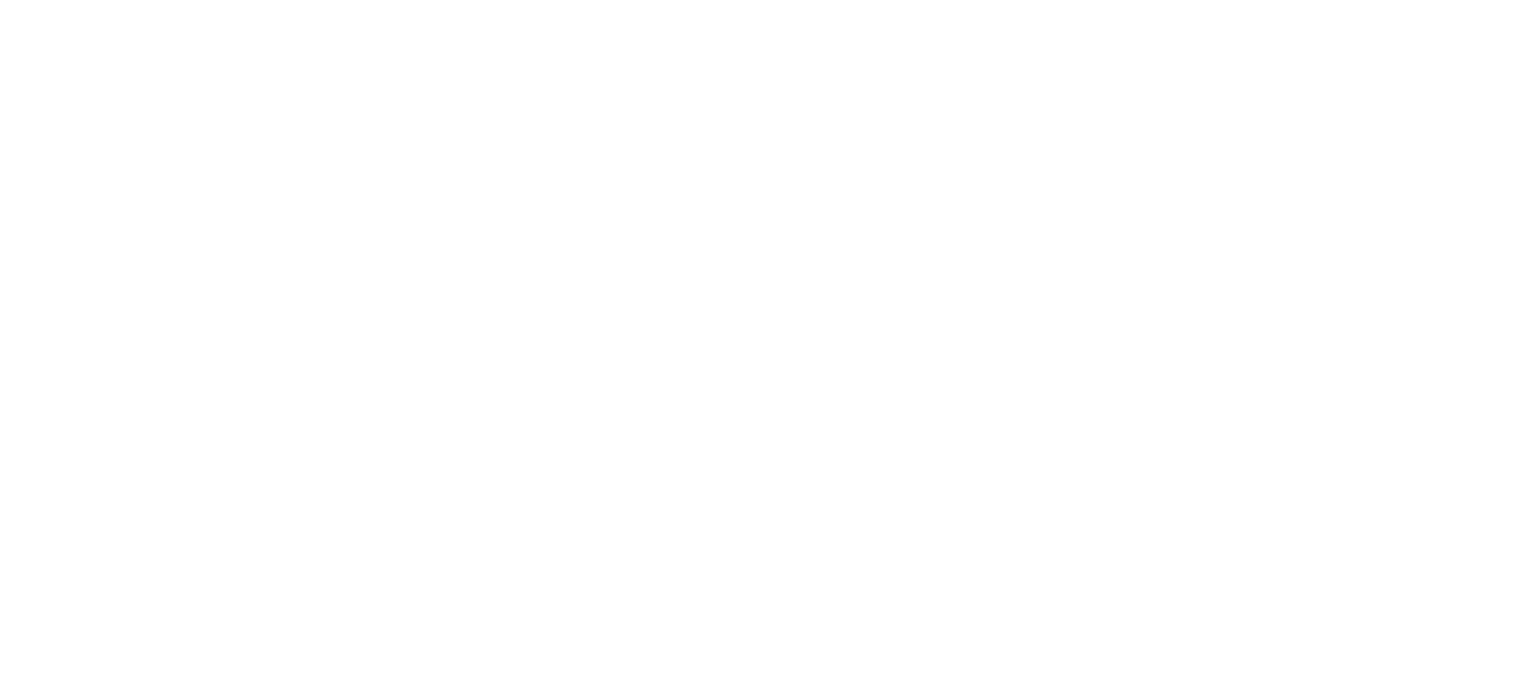 scroll, scrollTop: 0, scrollLeft: 0, axis: both 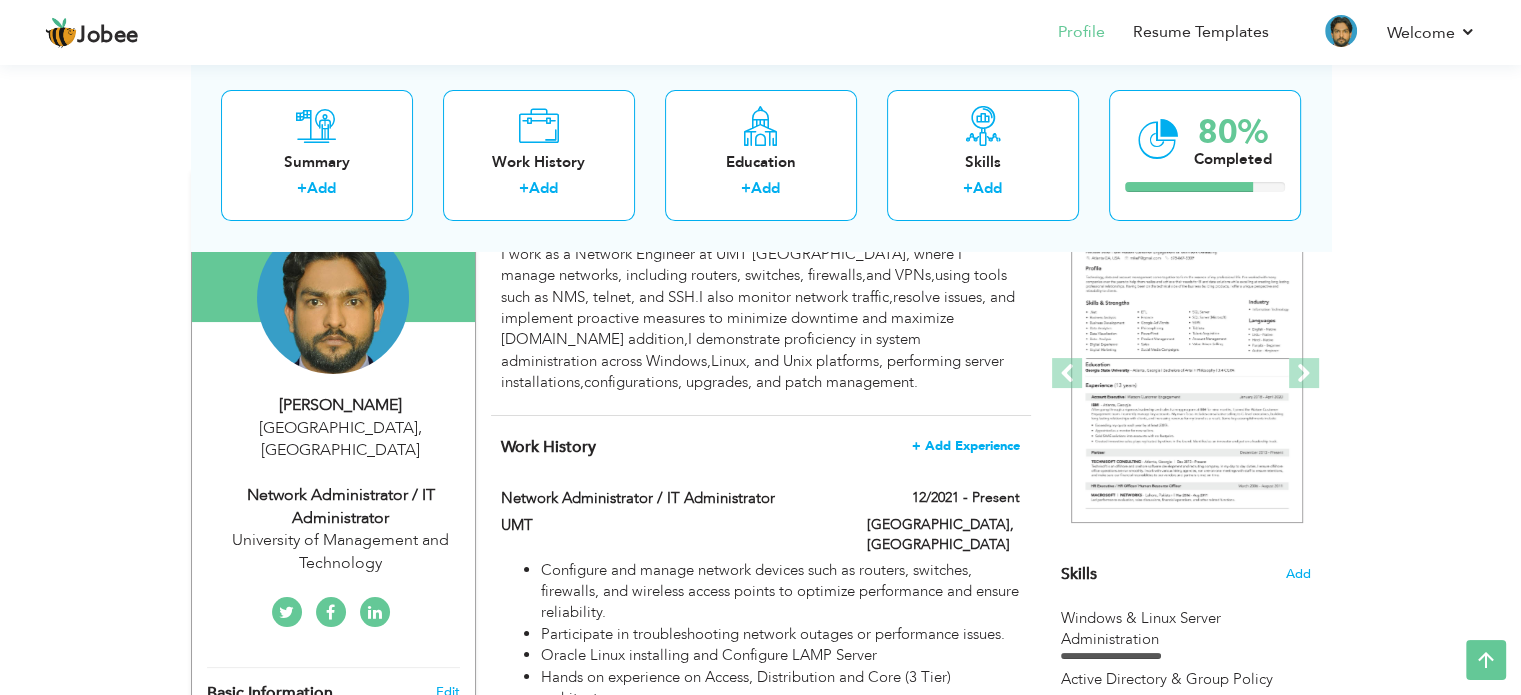 click on "+ Add Experience" at bounding box center [966, 446] 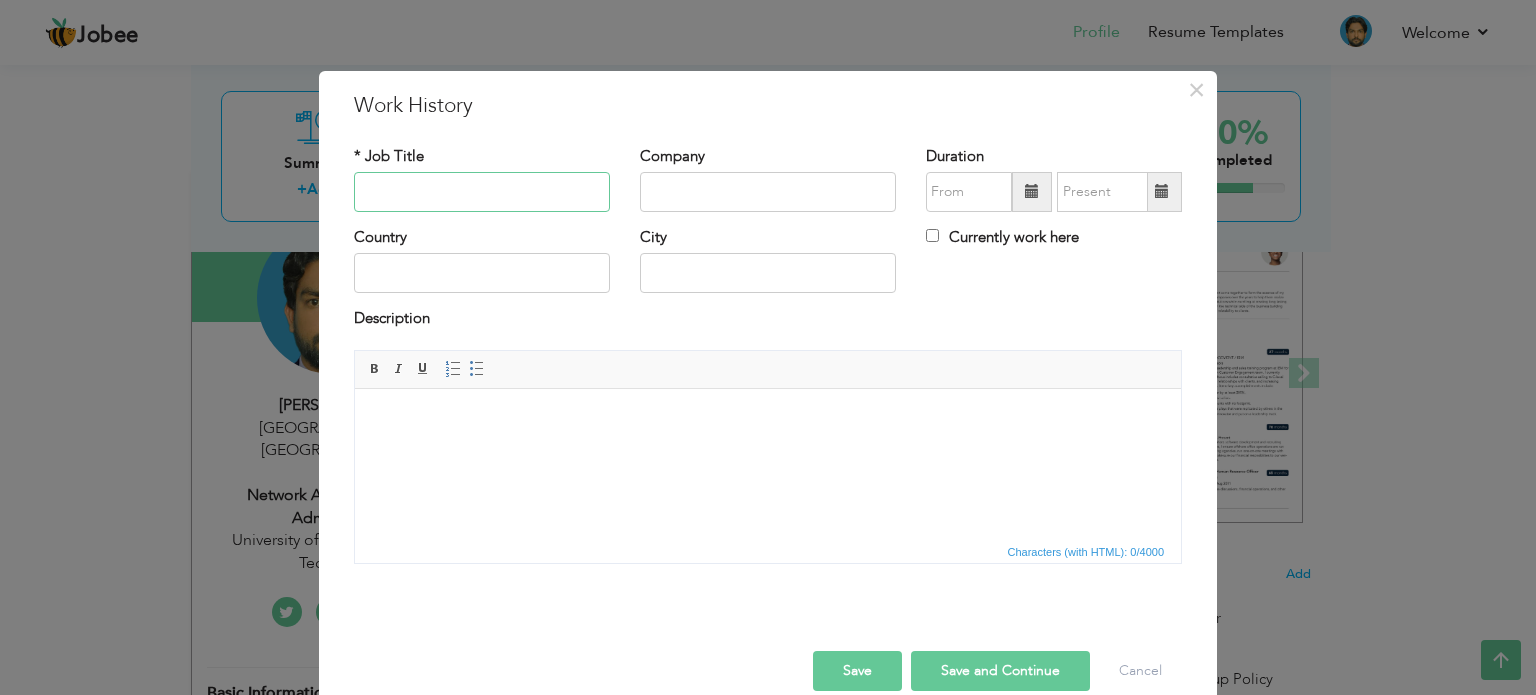 scroll, scrollTop: 29, scrollLeft: 0, axis: vertical 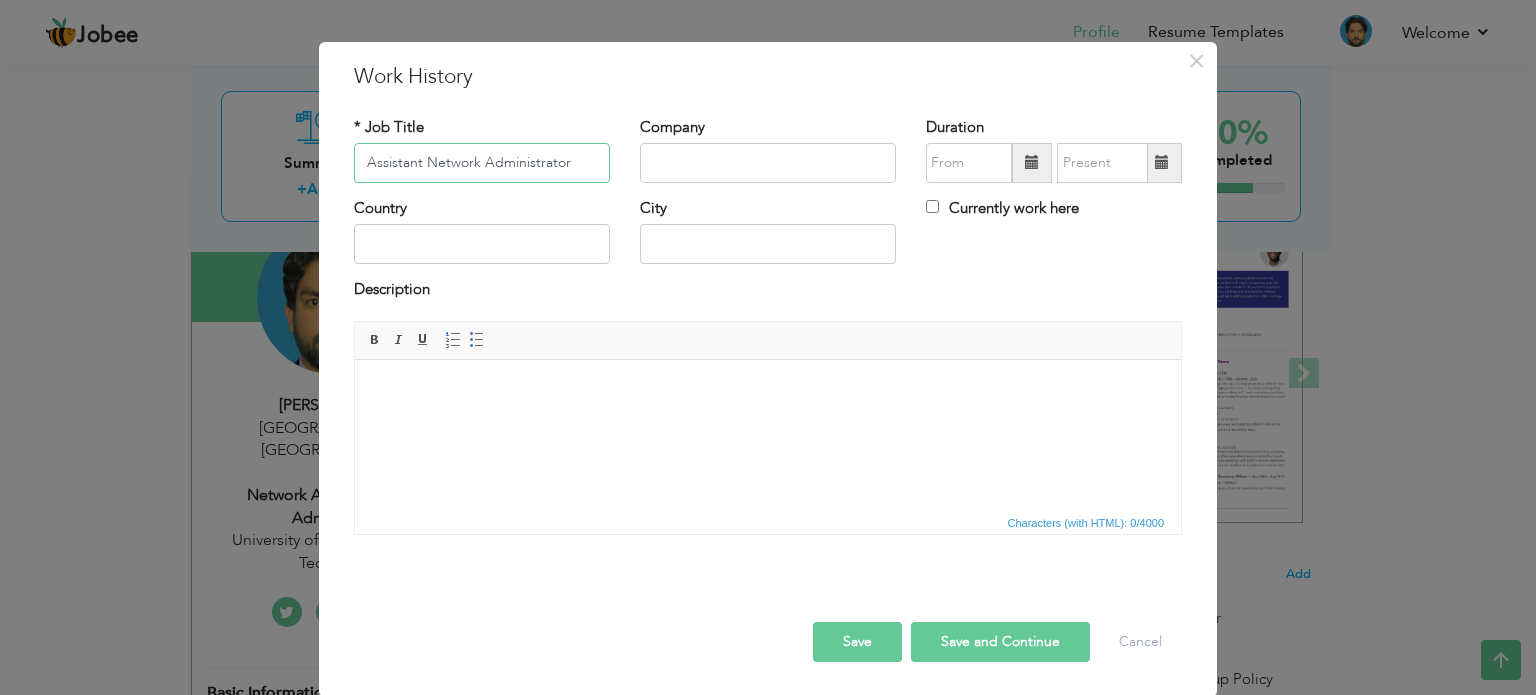 type on "Assistant Network Administrator" 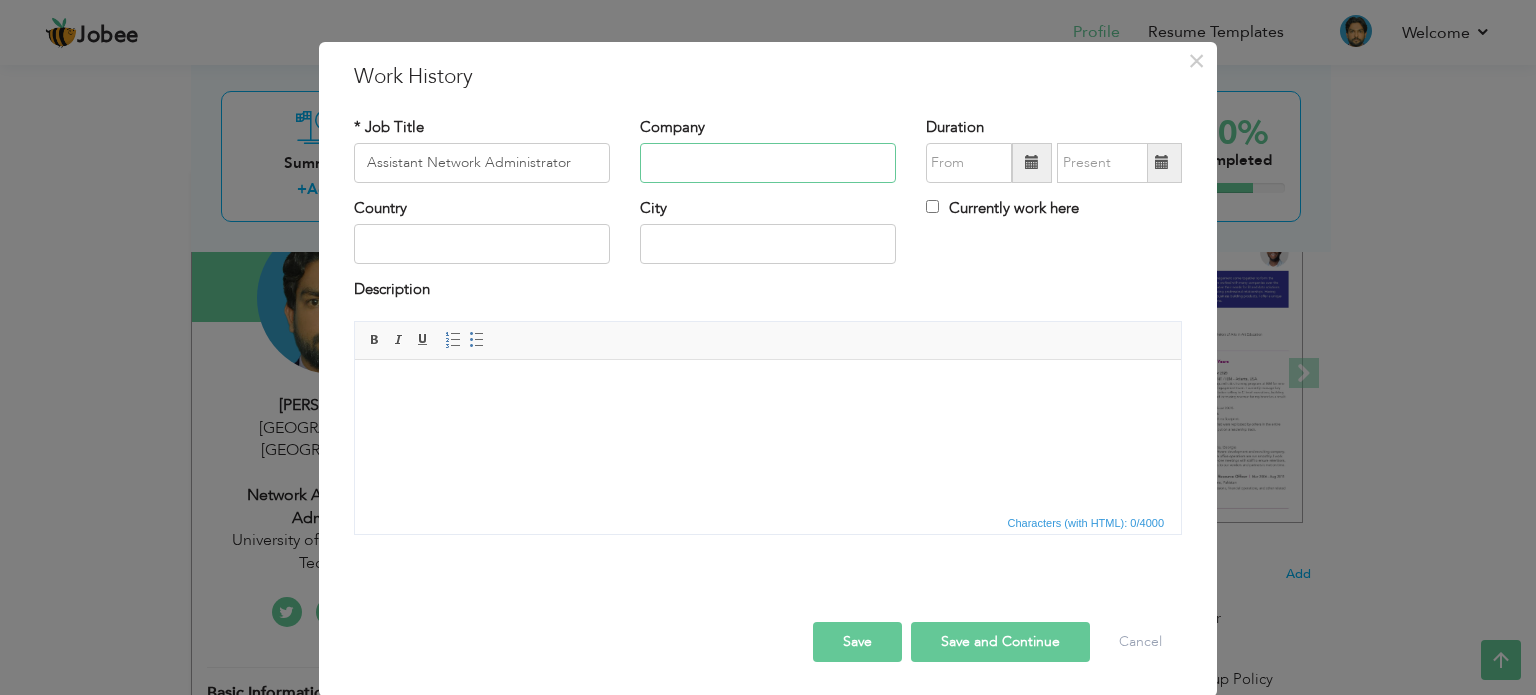 click at bounding box center [768, 163] 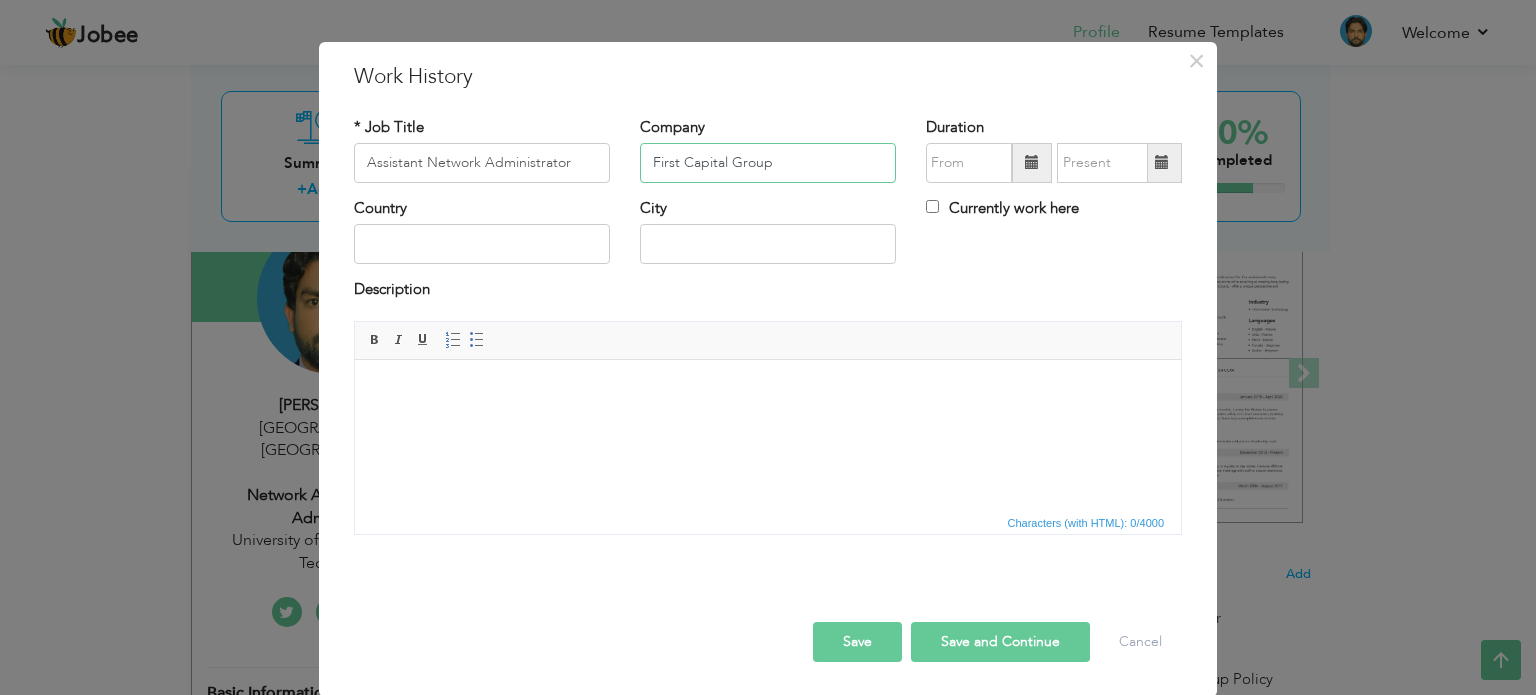 type on "First Capital Group" 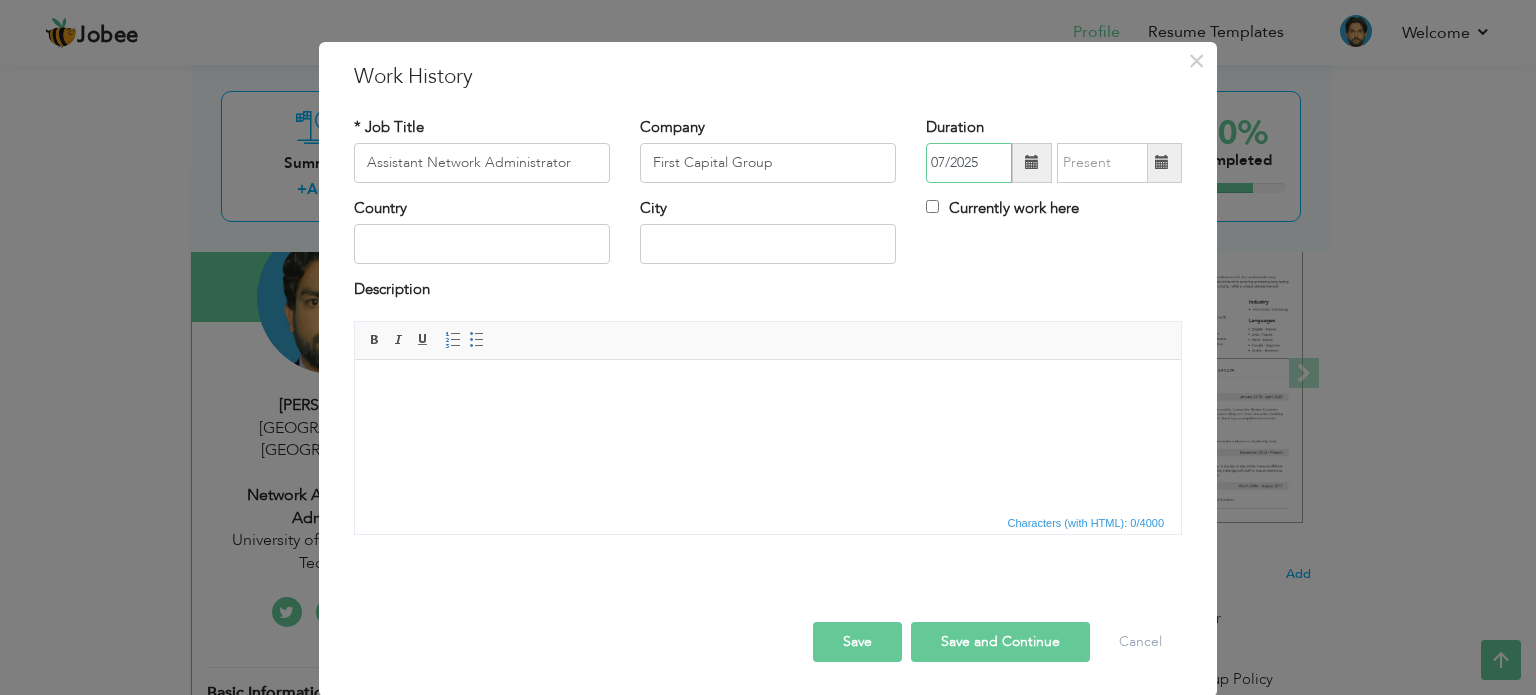 click on "07/2025" at bounding box center (969, 163) 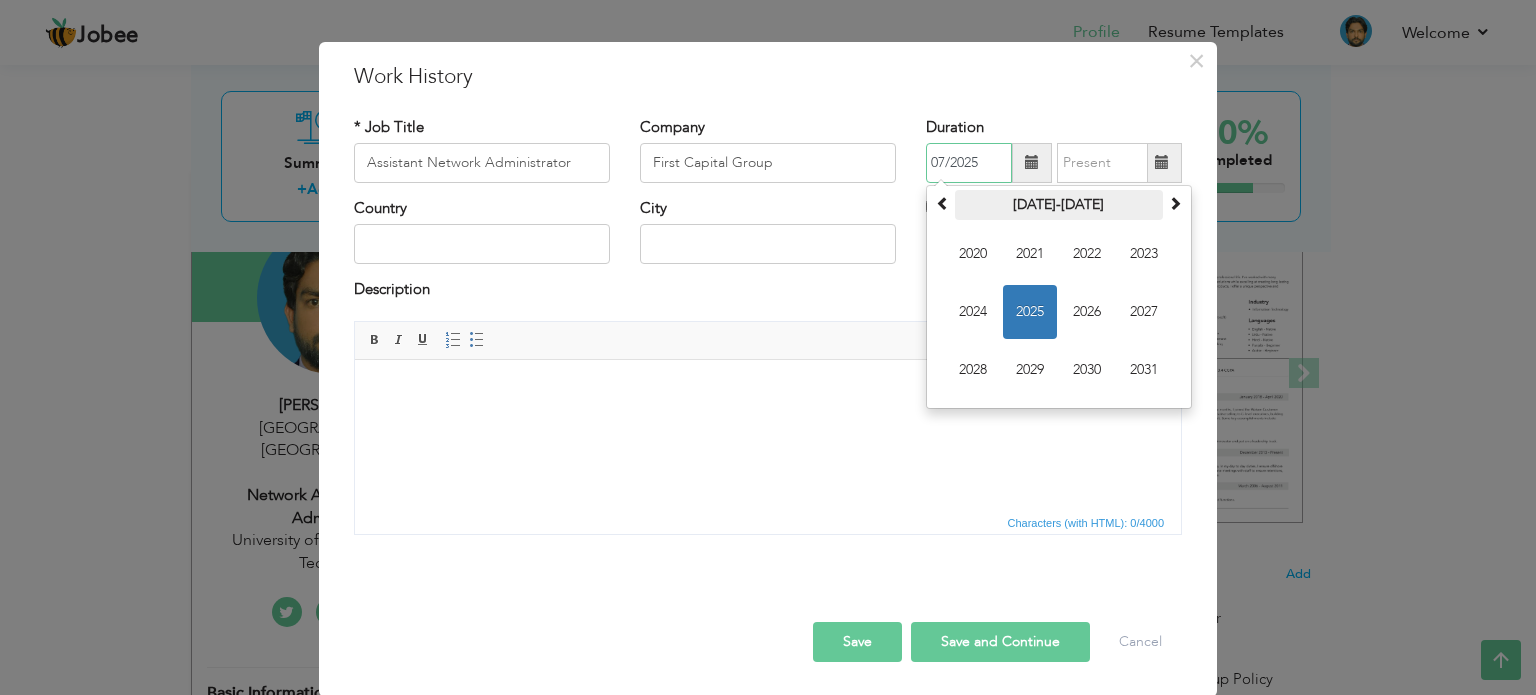 click on "2020-2031" at bounding box center (1059, 205) 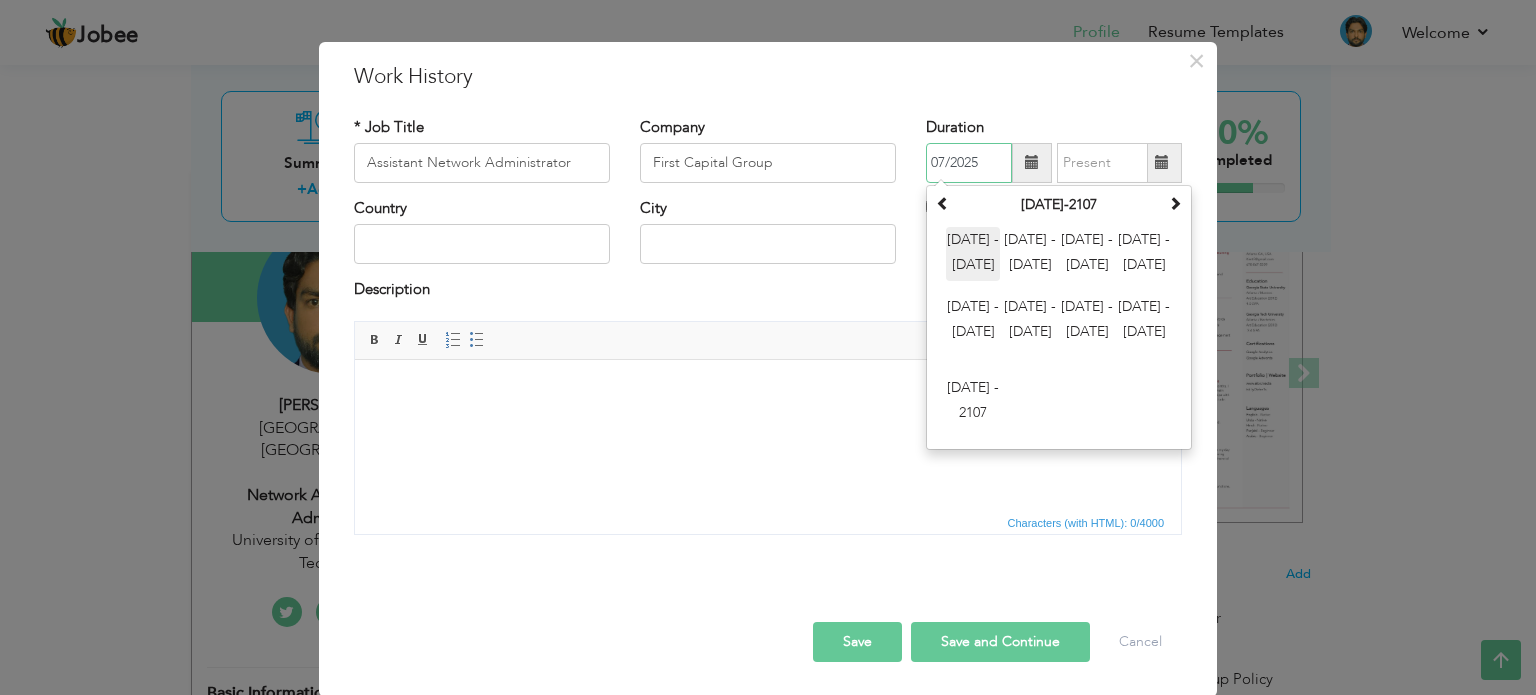 click on "2000 - 2011" at bounding box center (973, 254) 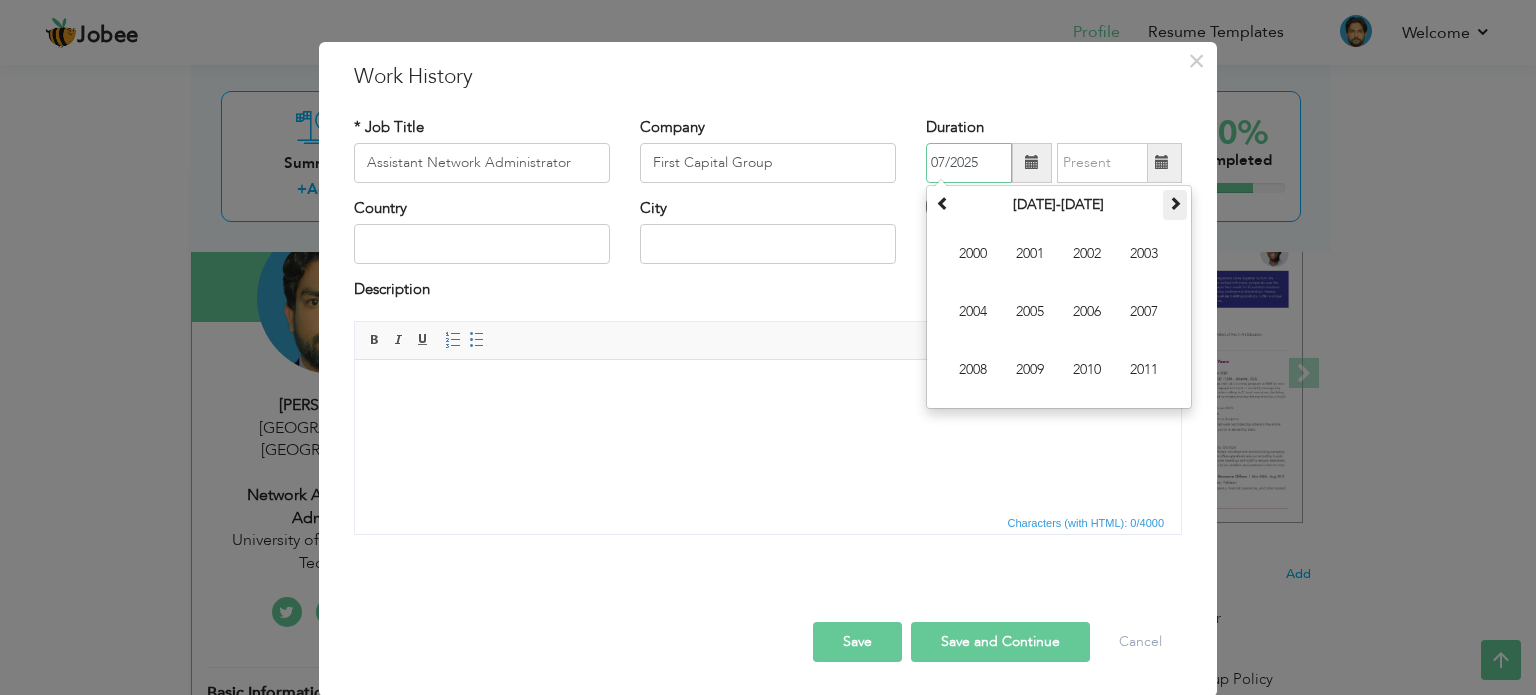click at bounding box center [1175, 203] 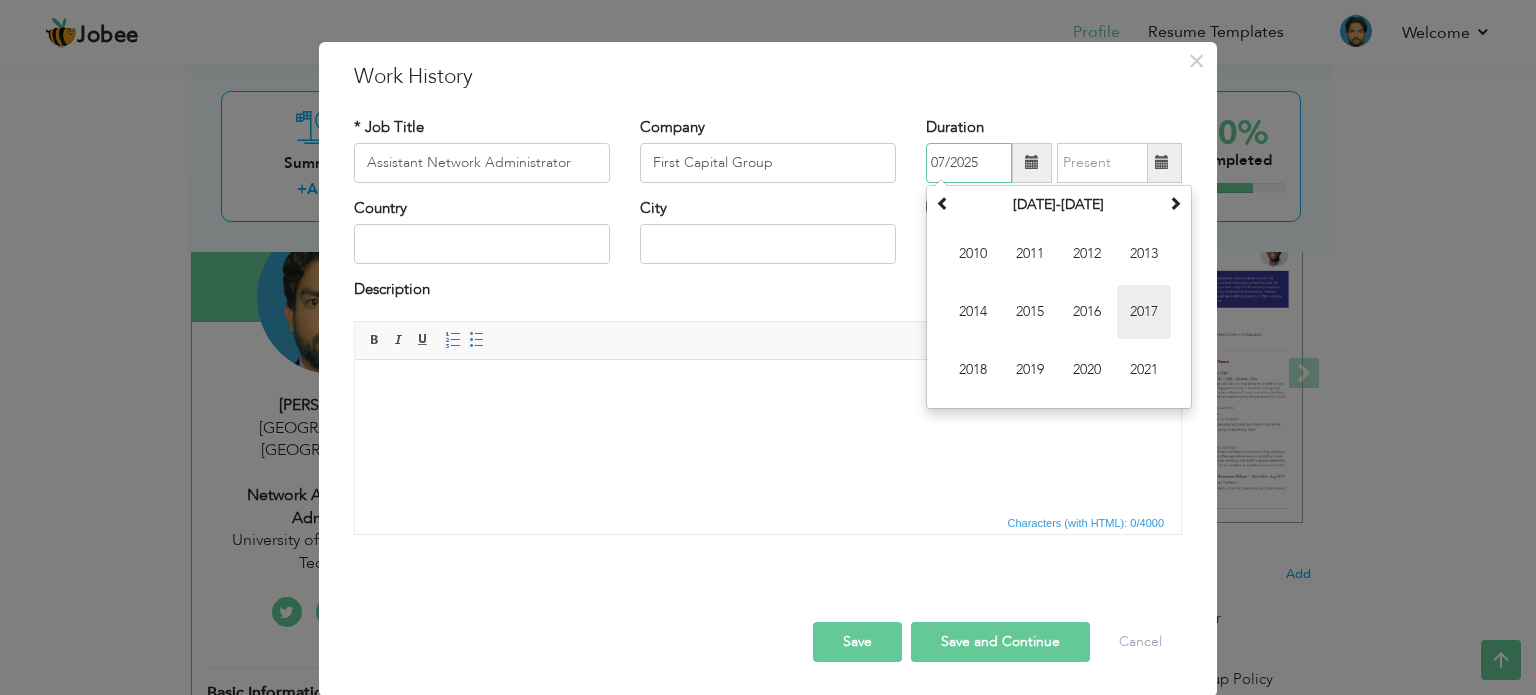 click on "2017" at bounding box center (1144, 312) 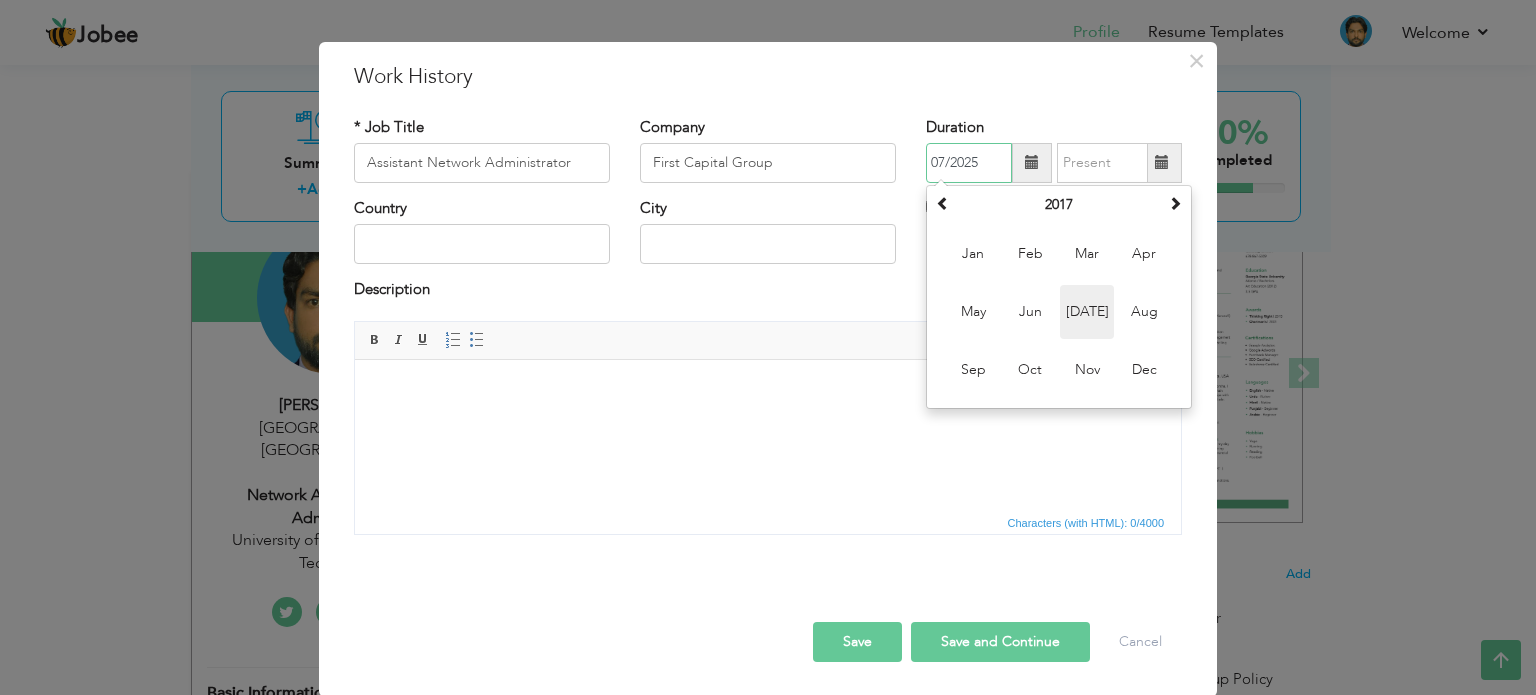 click on "Jul" at bounding box center (1087, 312) 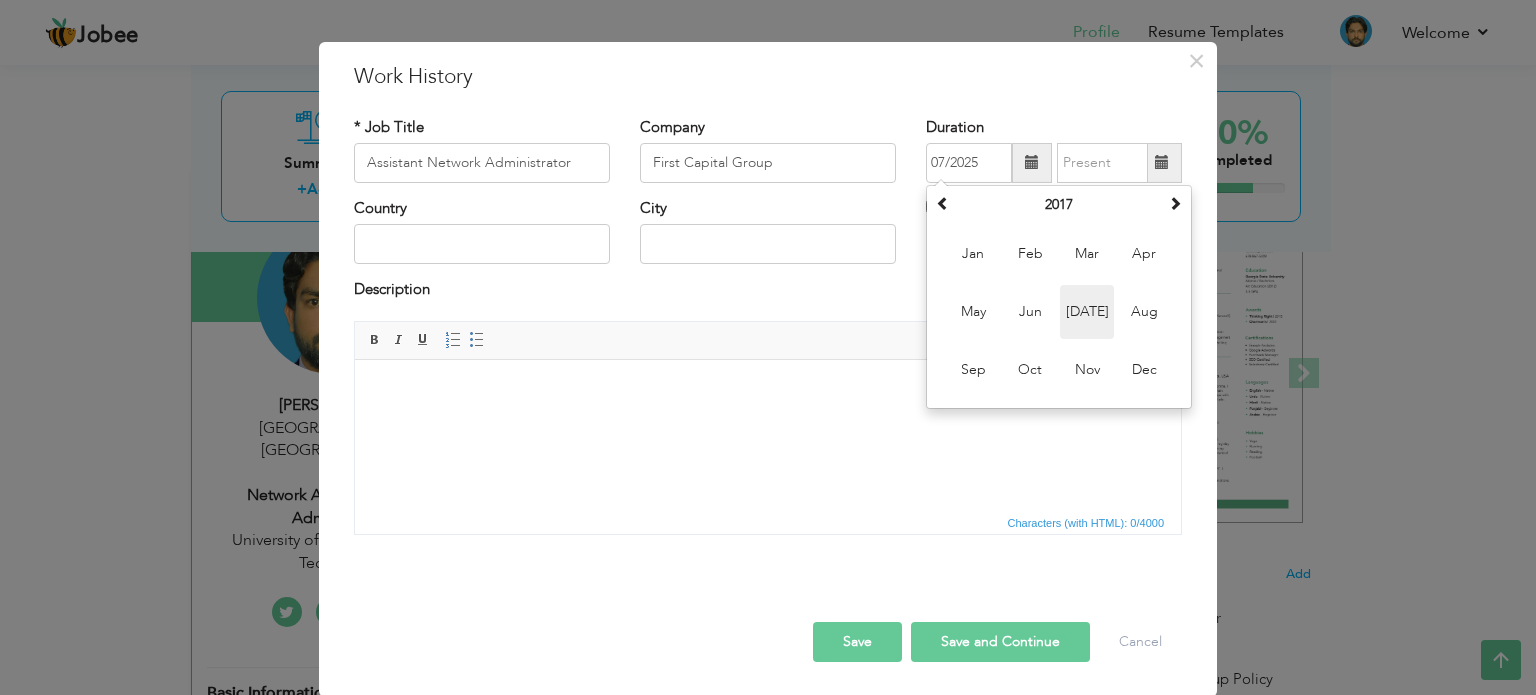 type on "07/2017" 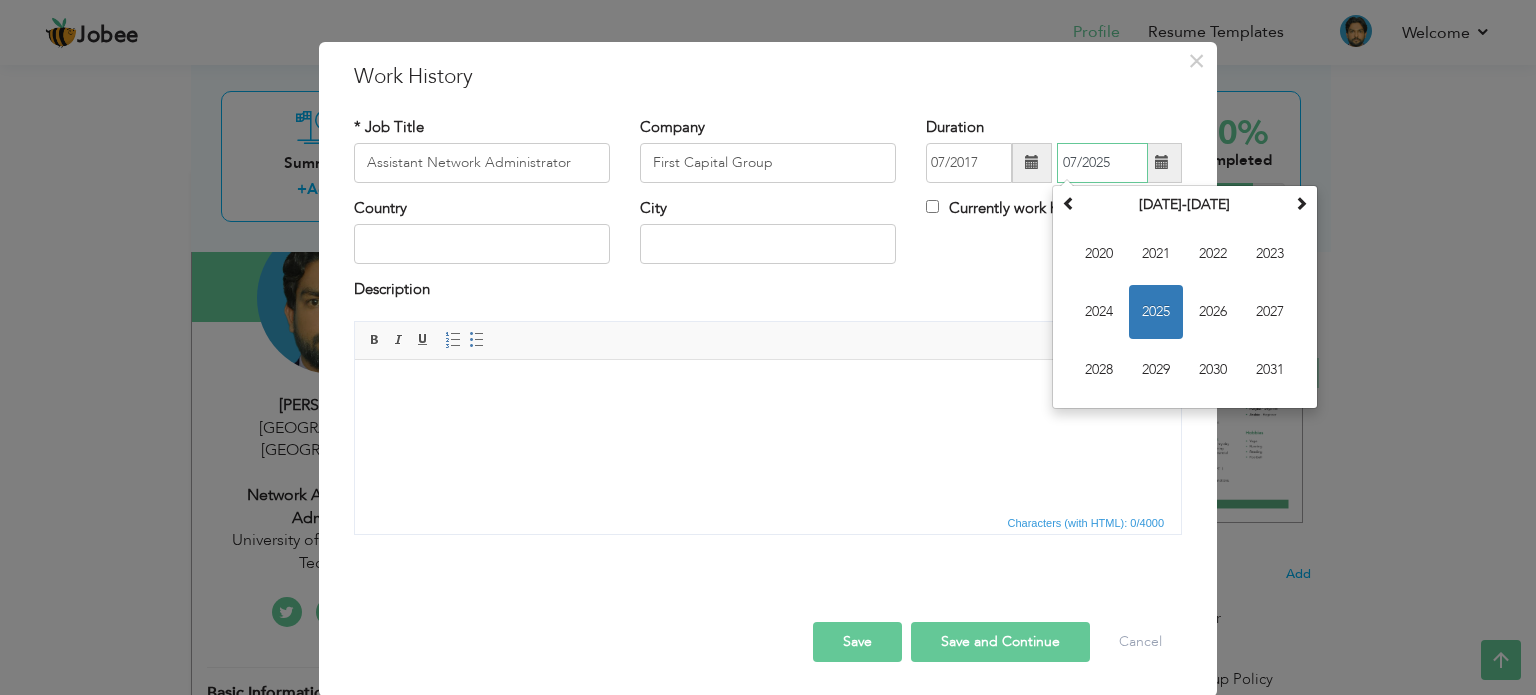 click on "07/2025" at bounding box center [1102, 163] 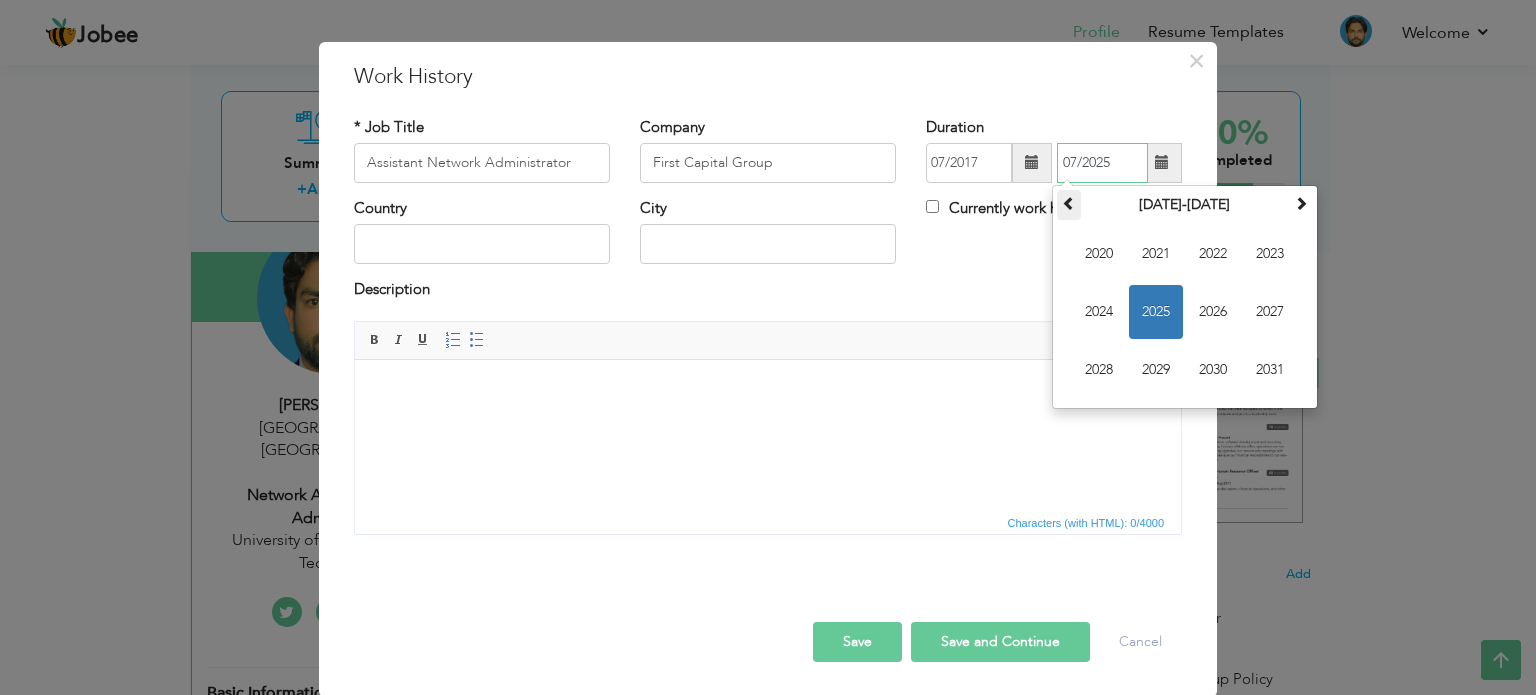 click at bounding box center (1069, 203) 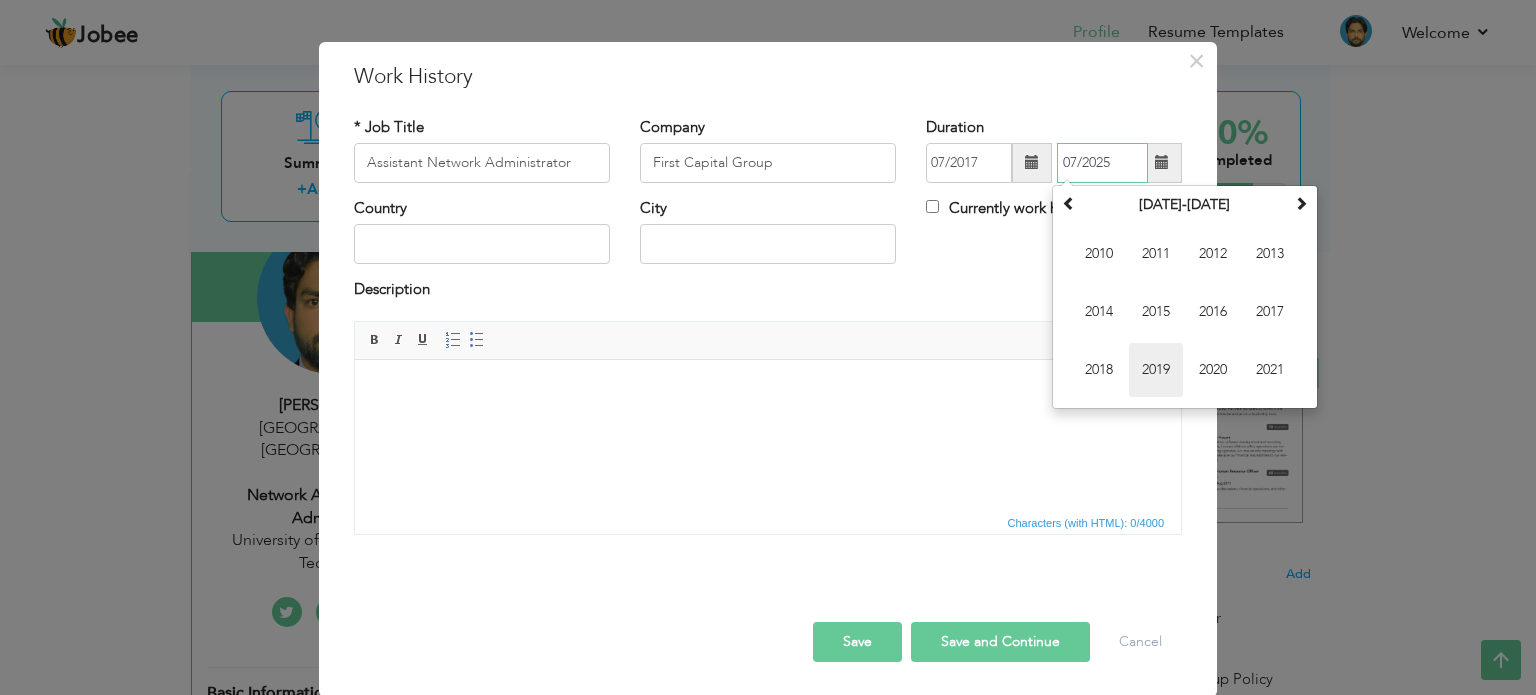 click on "2019" at bounding box center (1156, 370) 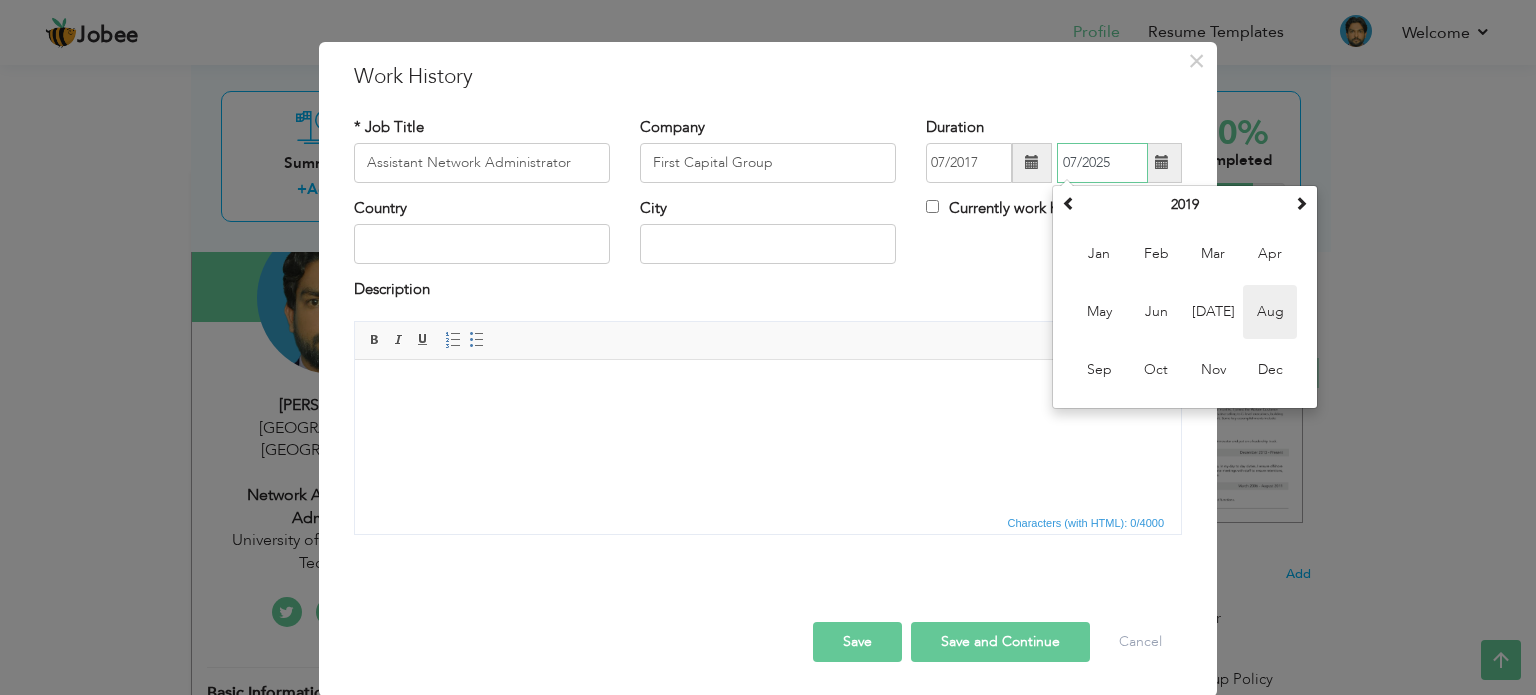 click on "Aug" at bounding box center [1270, 312] 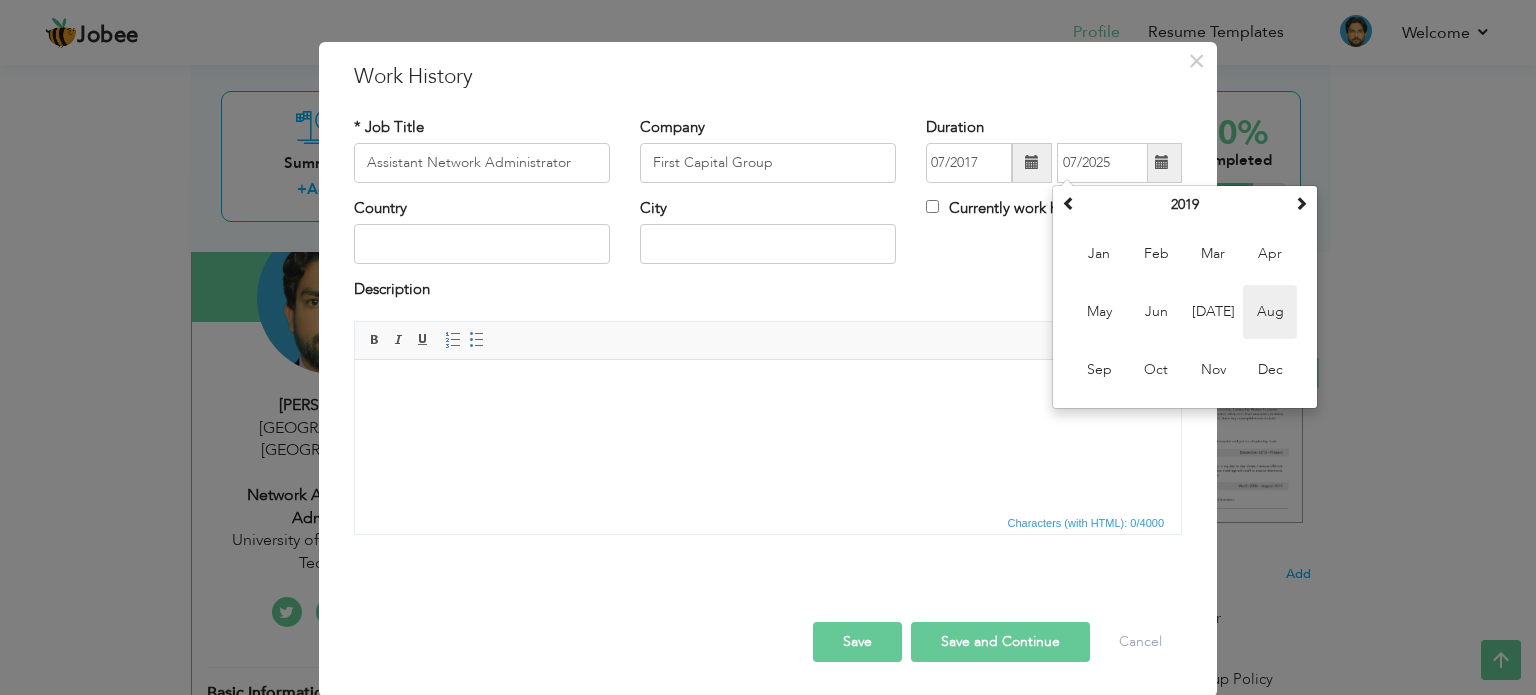 type on "08/2019" 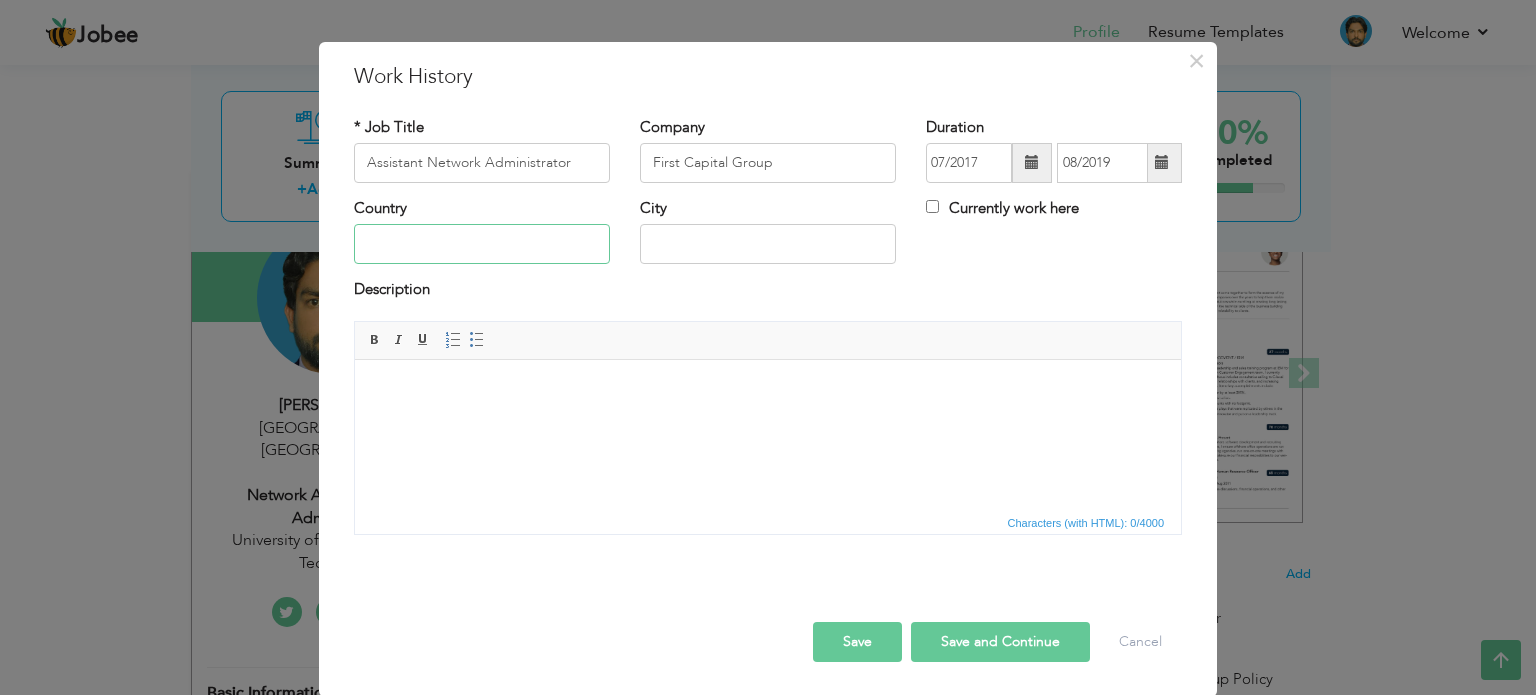 click at bounding box center [482, 244] 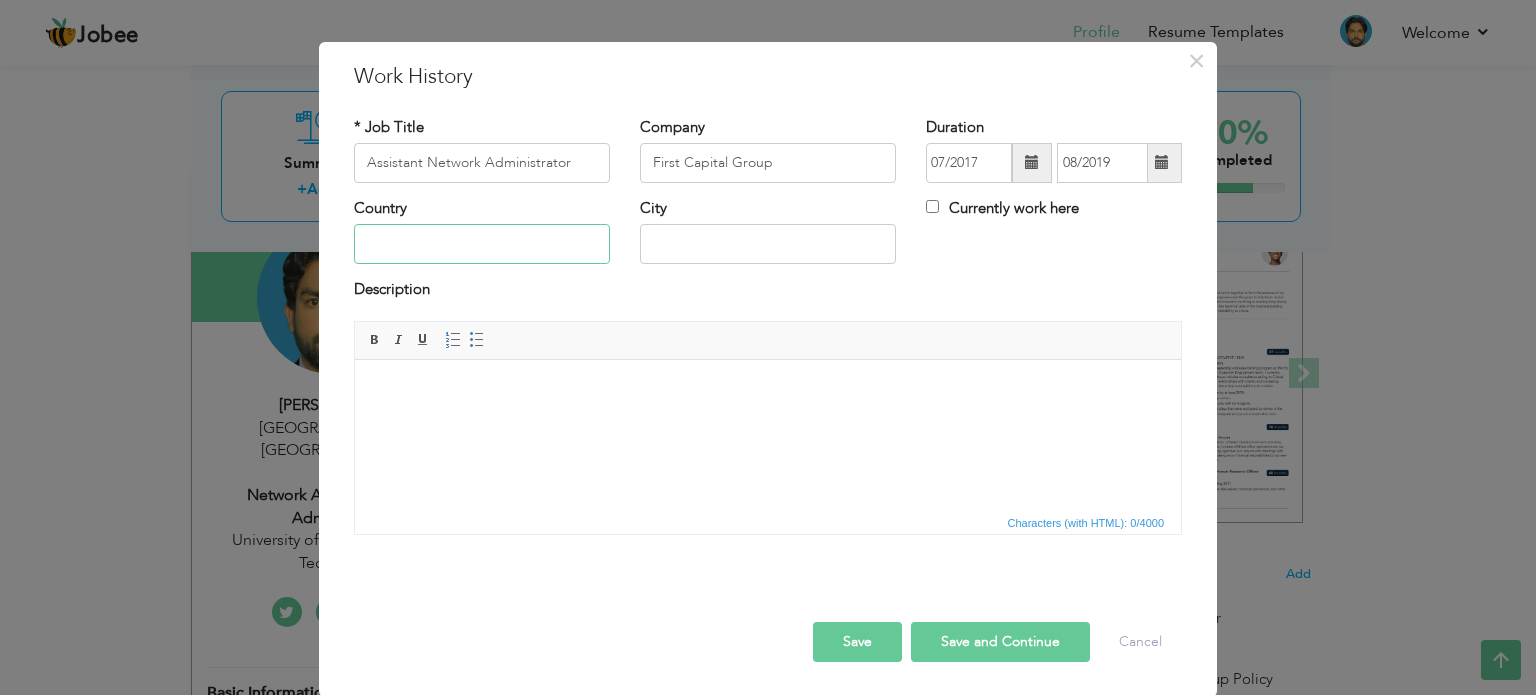 type on "Pakistan" 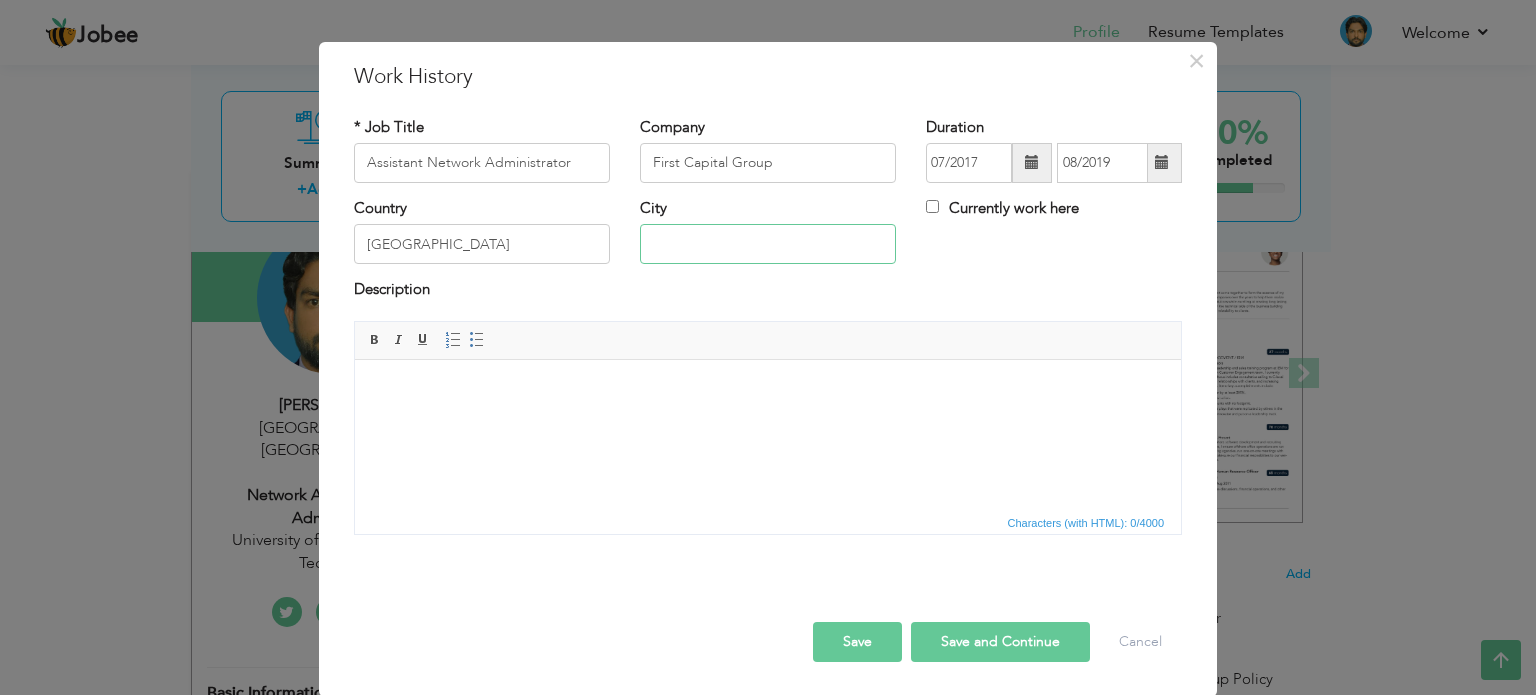 type on "Lahore" 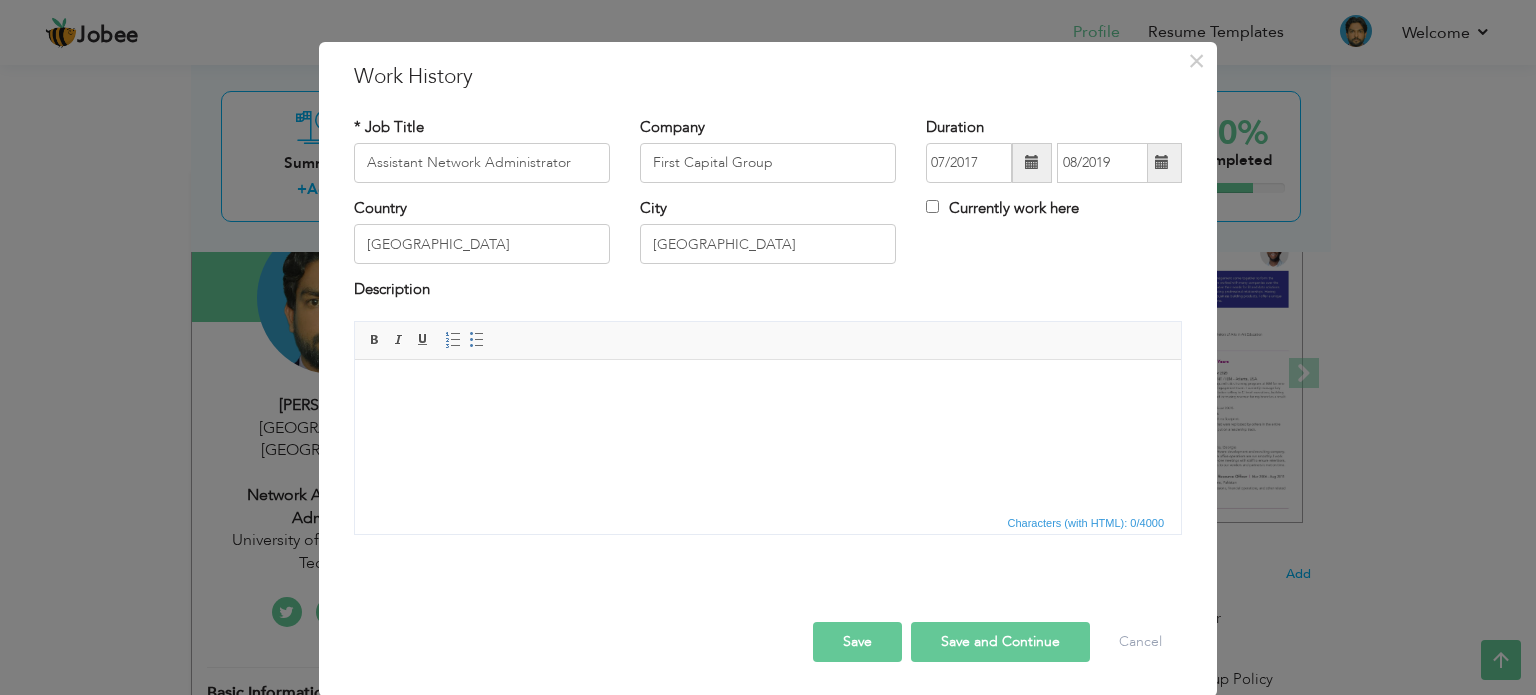 click at bounding box center (768, 389) 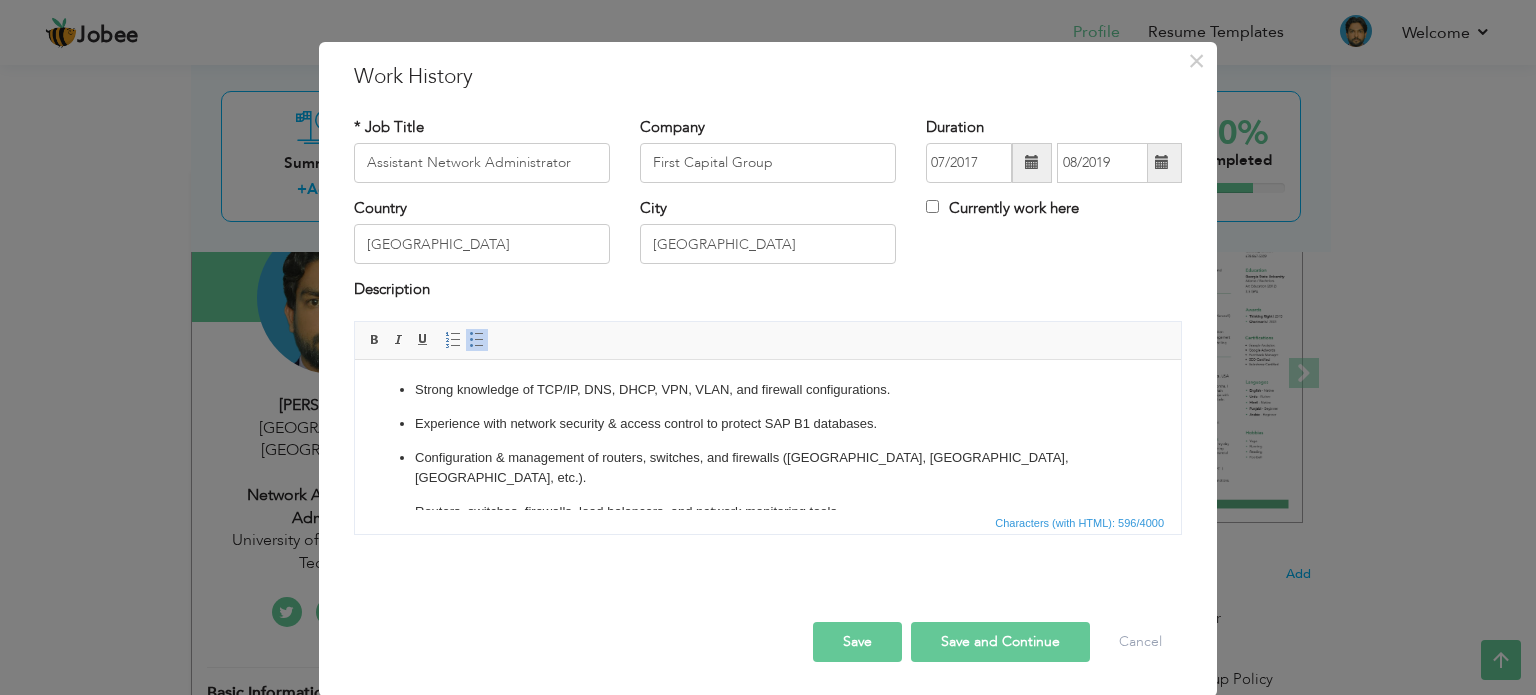 scroll, scrollTop: 79, scrollLeft: 0, axis: vertical 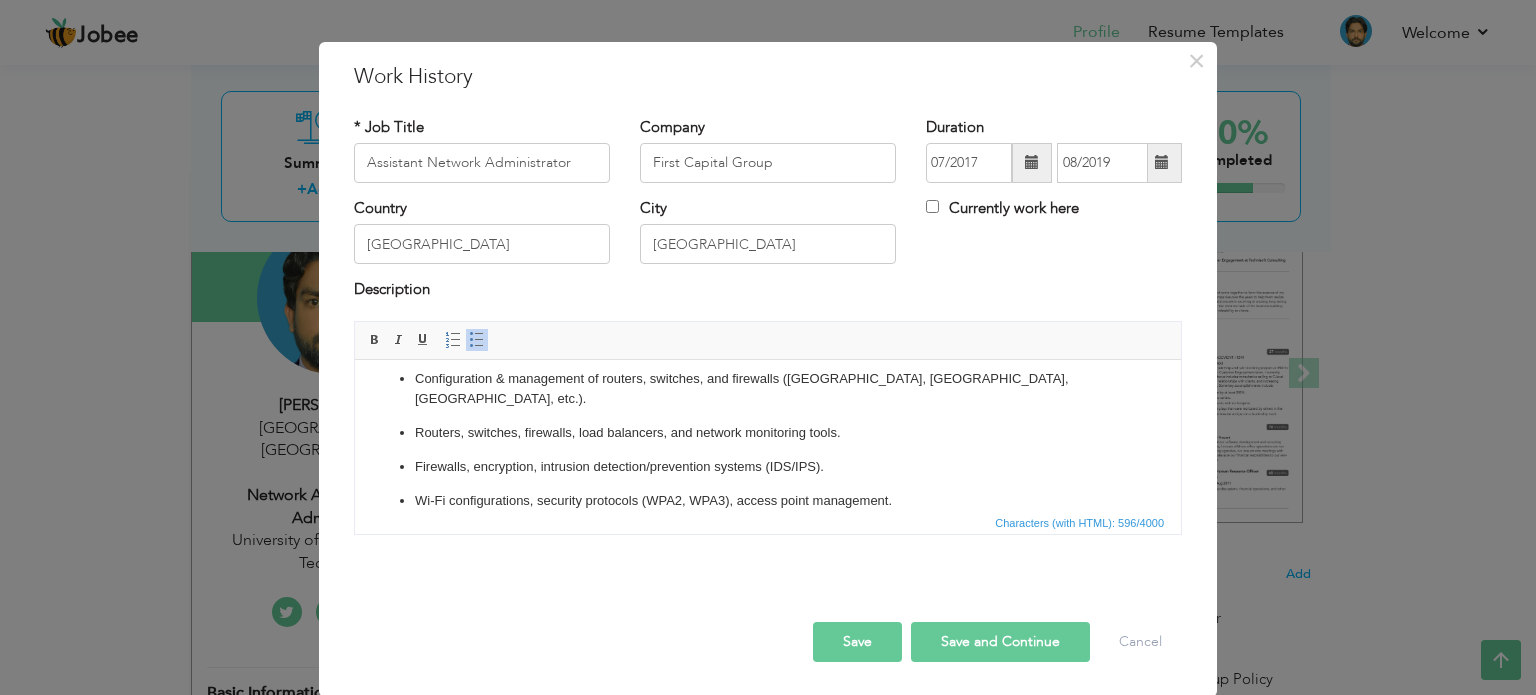 click on "Save" at bounding box center (857, 642) 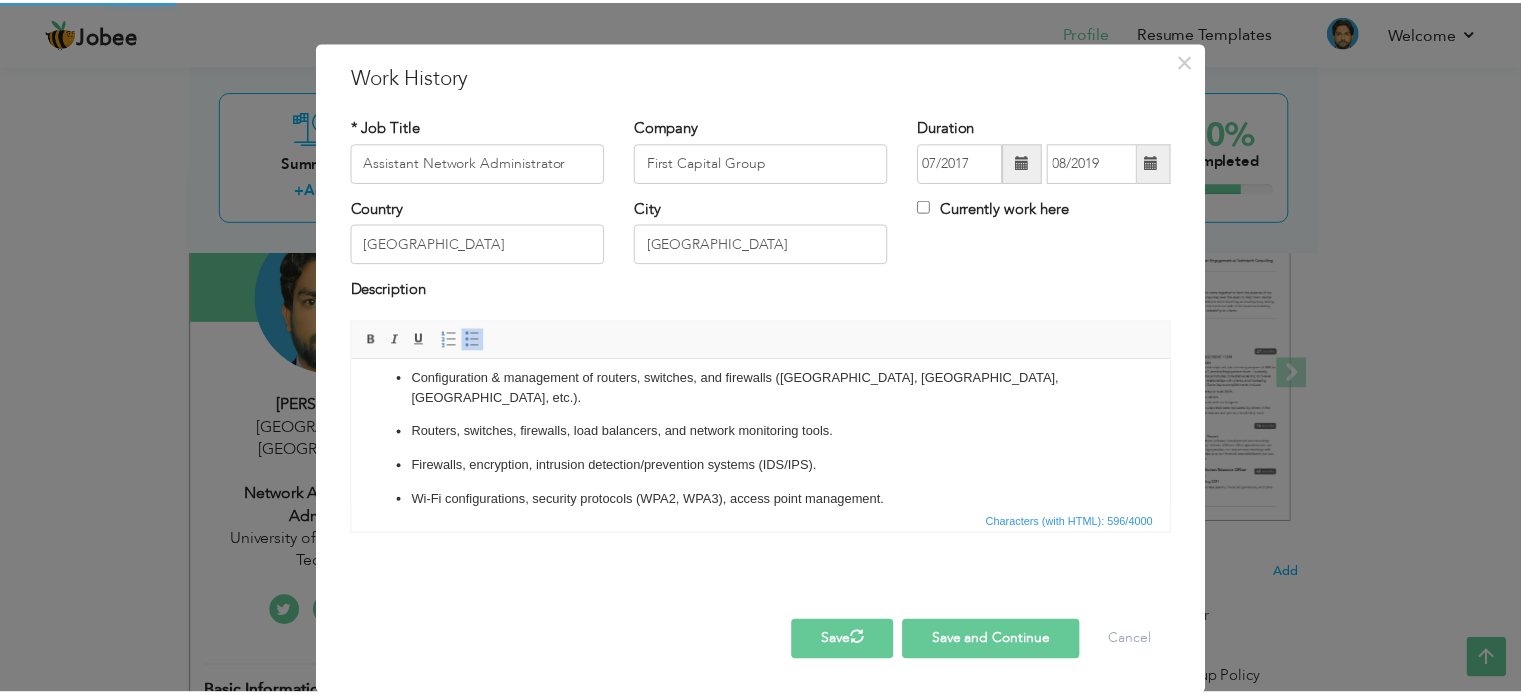 scroll, scrollTop: 0, scrollLeft: 0, axis: both 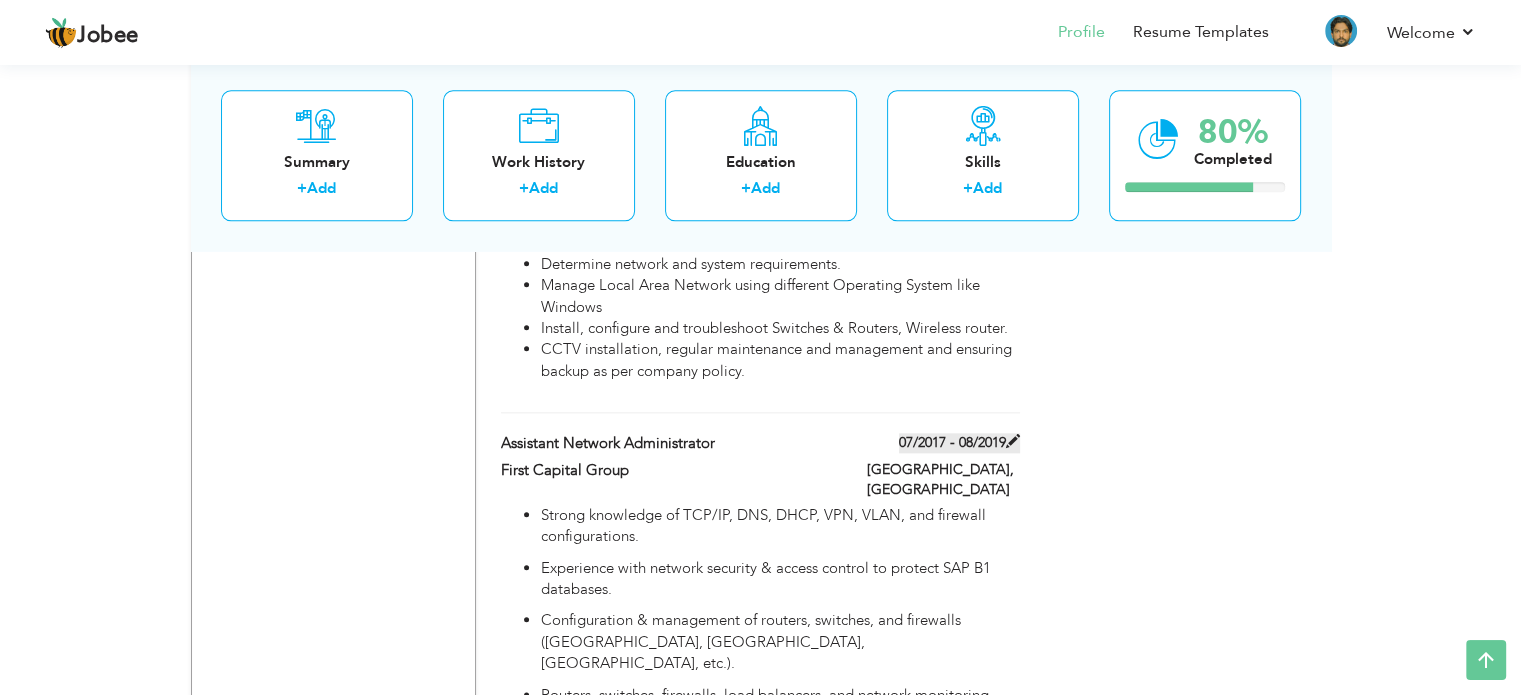 click at bounding box center [1013, 441] 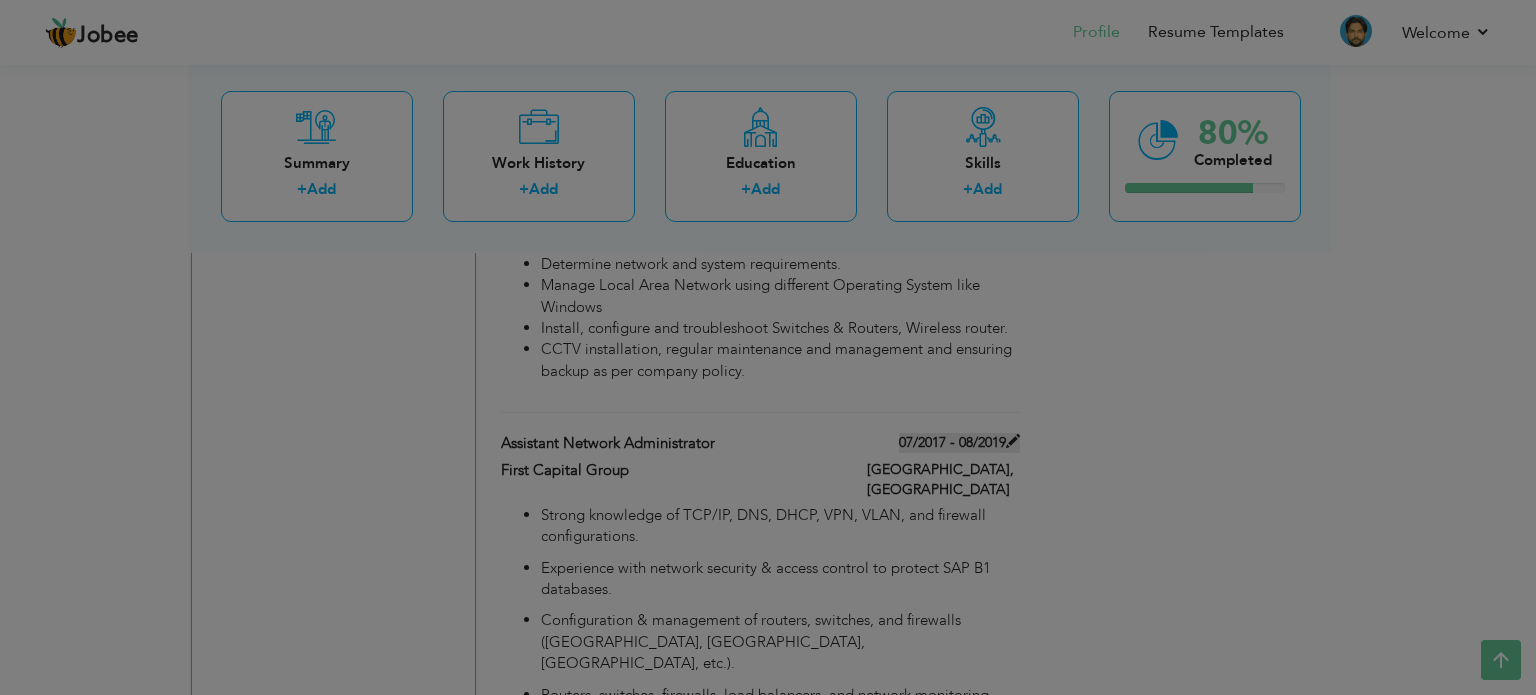 scroll, scrollTop: 0, scrollLeft: 0, axis: both 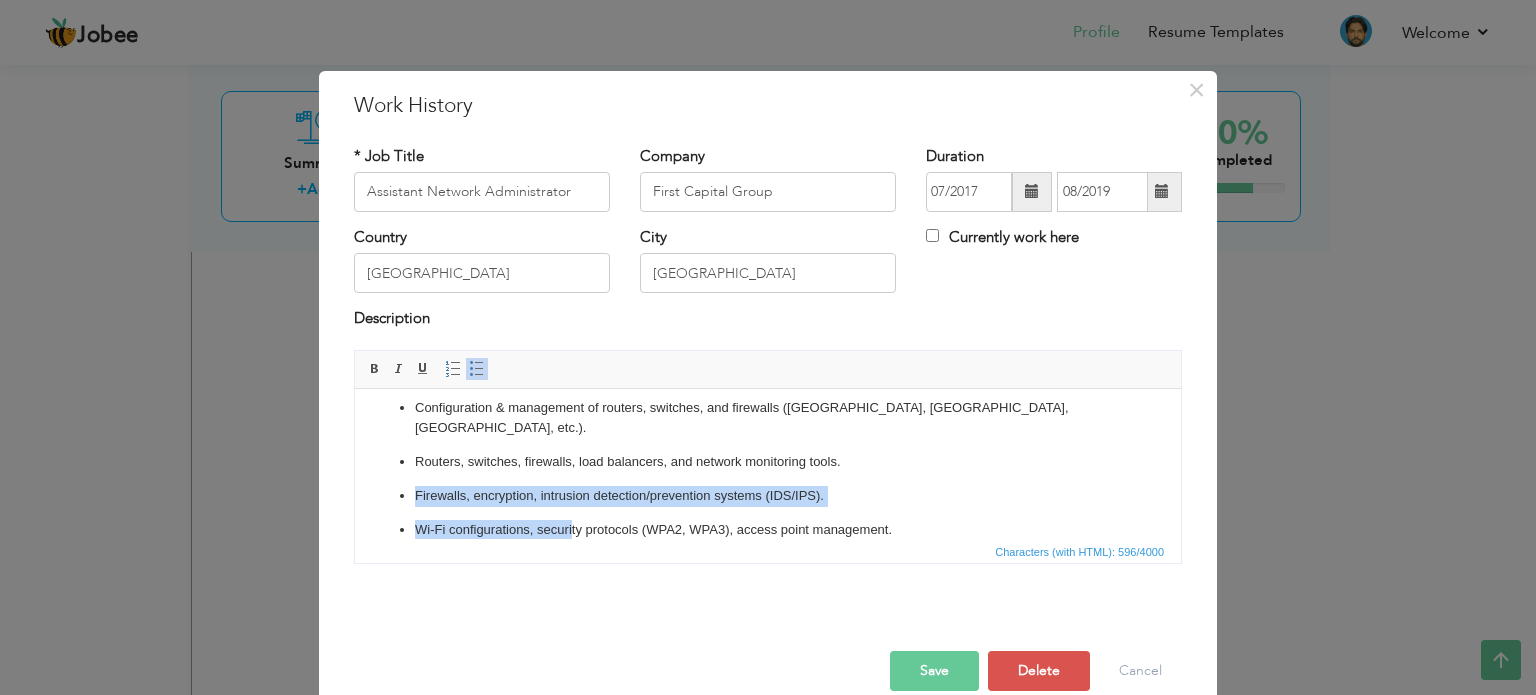 drag, startPoint x: 839, startPoint y: 515, endPoint x: 570, endPoint y: 538, distance: 269.98148 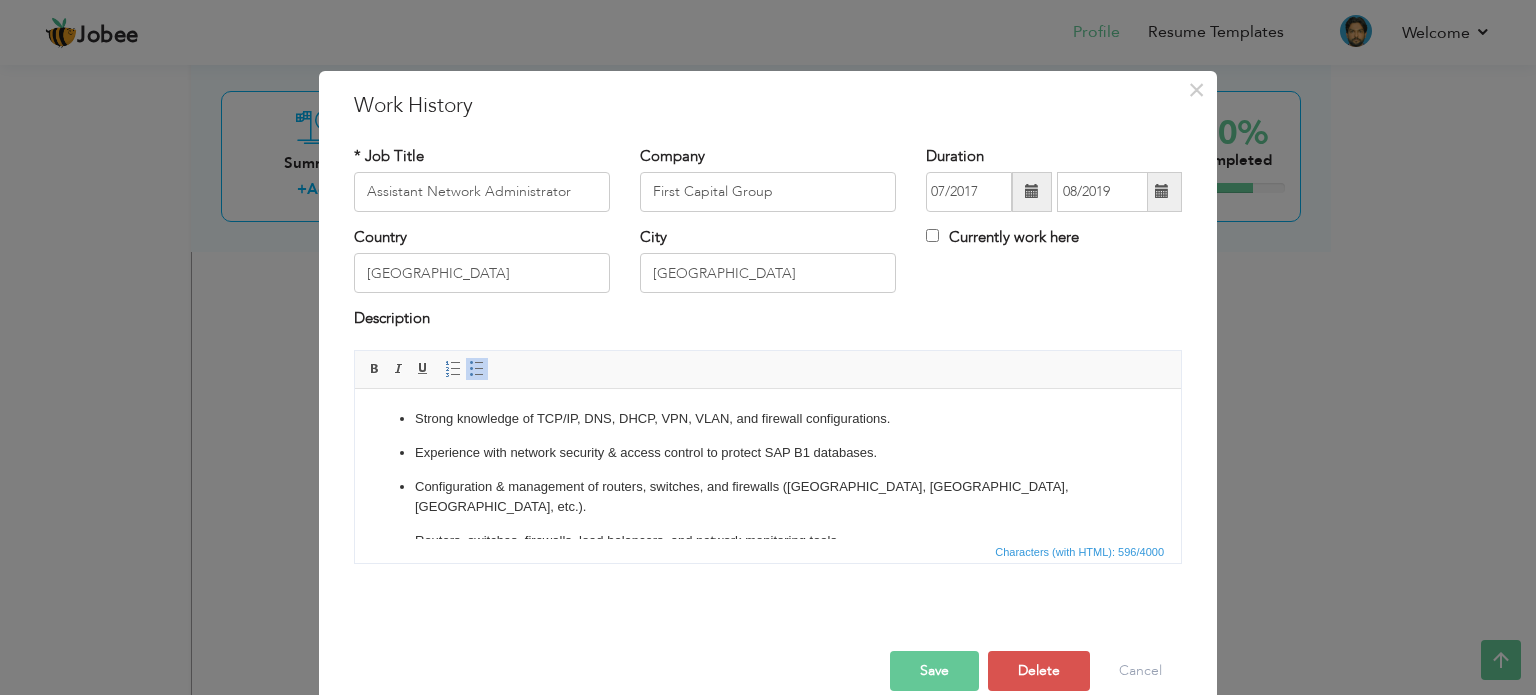 click on "Strong knowledge of TCP/IP, DNS, DHCP, VPN, VLAN, and firewall configurations." at bounding box center (768, 418) 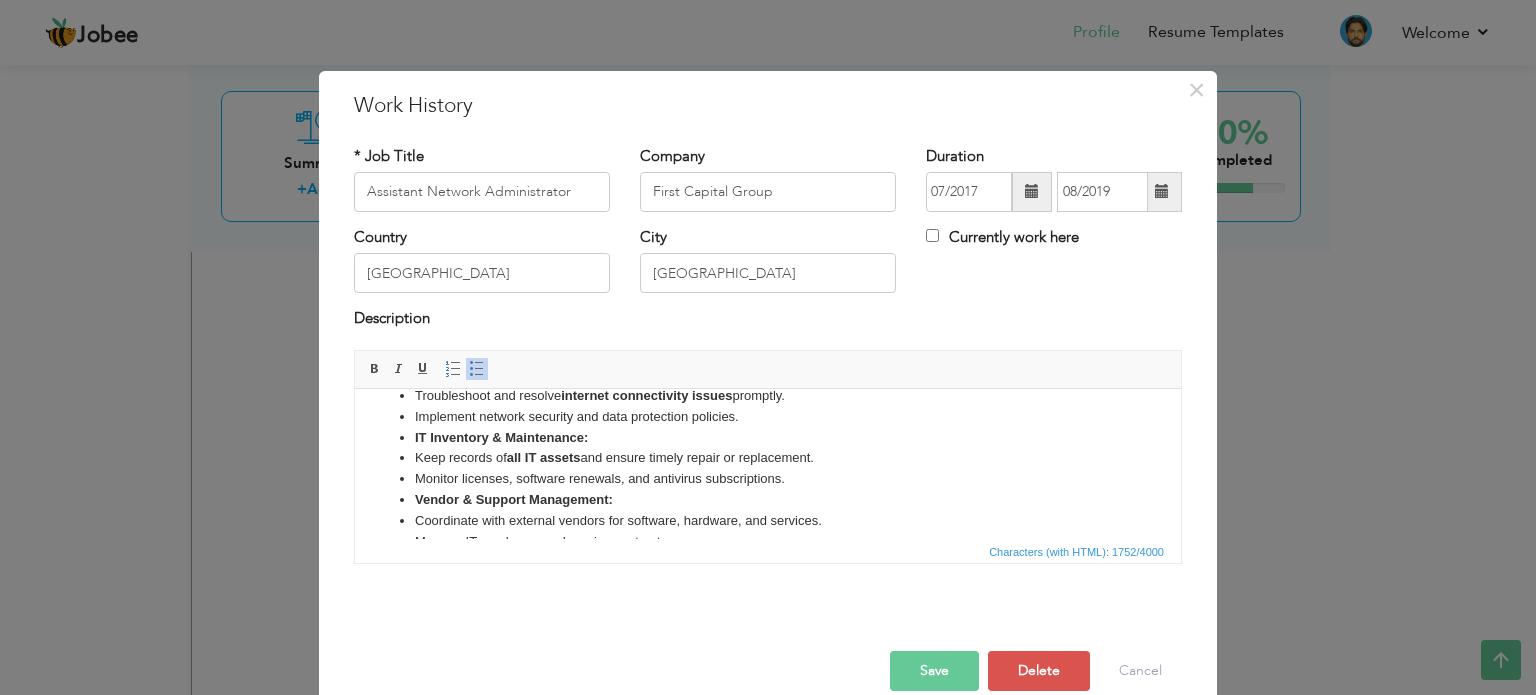 scroll, scrollTop: 124, scrollLeft: 0, axis: vertical 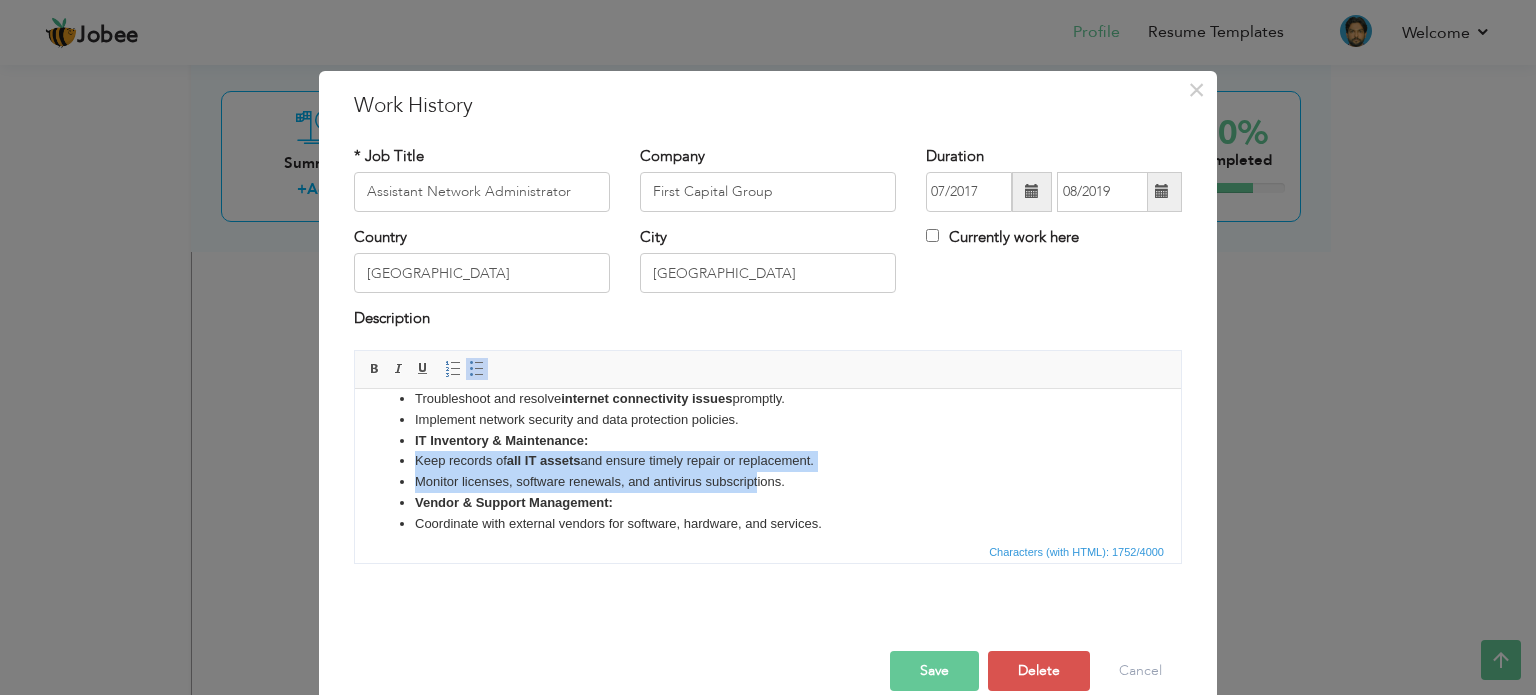 drag, startPoint x: 416, startPoint y: 459, endPoint x: 758, endPoint y: 477, distance: 342.47336 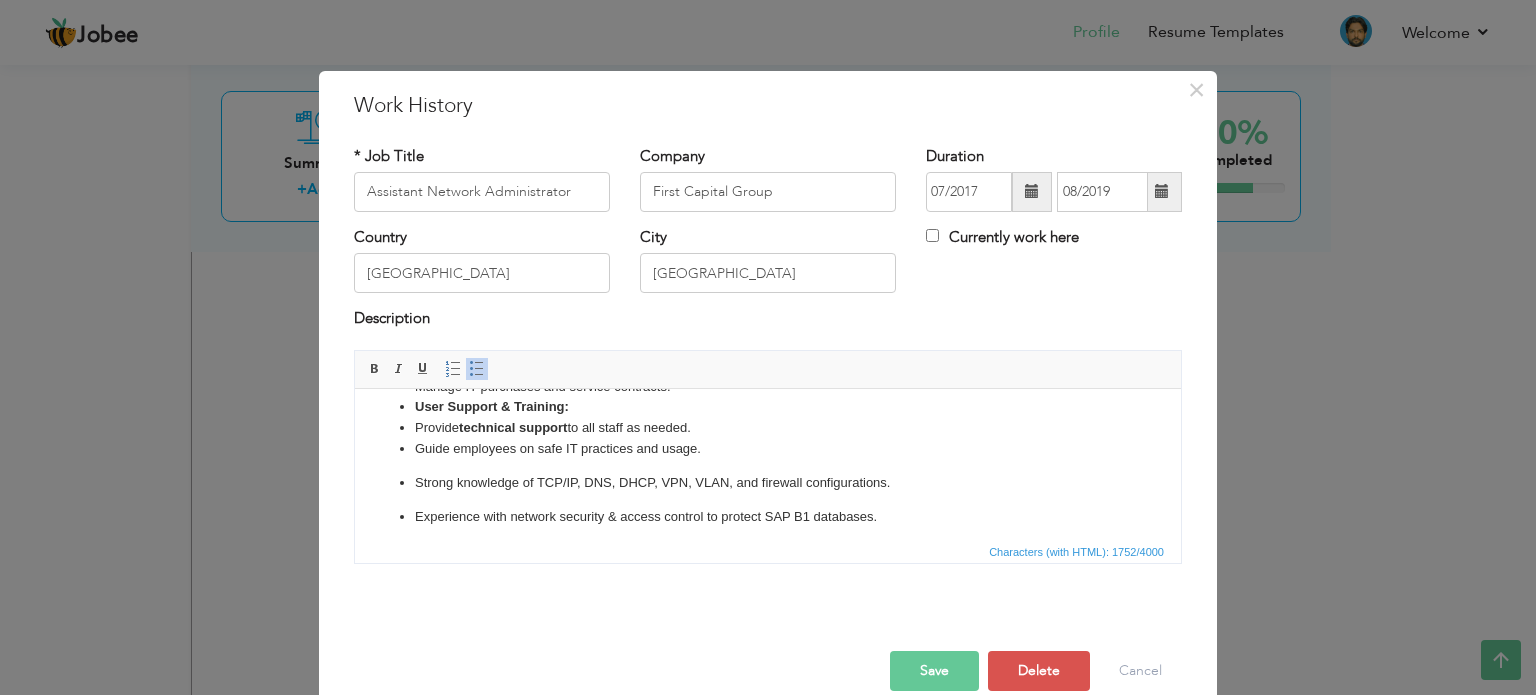 scroll, scrollTop: 280, scrollLeft: 0, axis: vertical 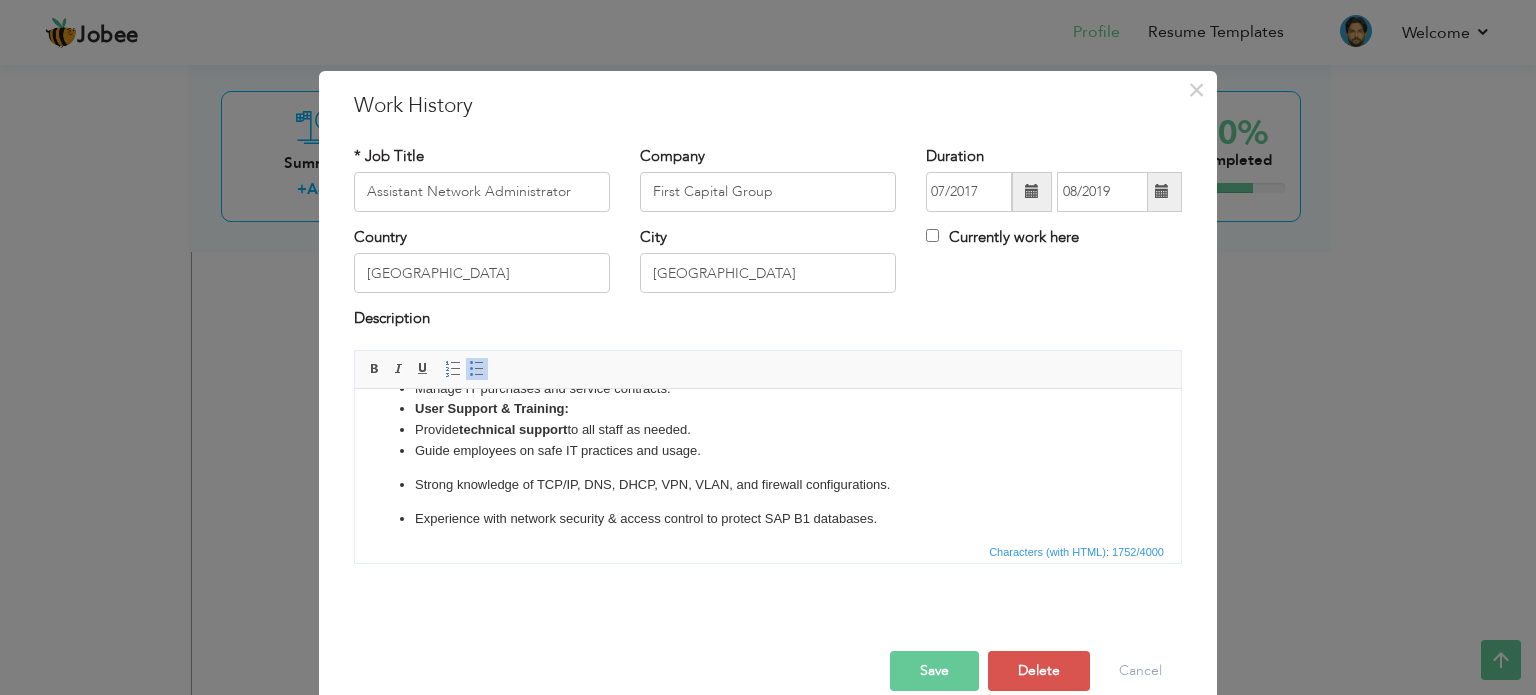 click on "Support updates and performance of  company websites . Coordinate with developers/designers when necessary. Handle  domain and IP renewals , hosting, and DNS management. Network & Internet Administration: Maintain LAN/Wi-Fi infrastructure throughout the office. Troubleshoot and resolve  internet connectivity issues  promptly. Implement network security and data protection policies. IT Inventory & Maintenance: Keep records of  all IT assets  and ensure timely repair or replacement. Monitor licenses, software renewals, and antivirus subscriptions. Vendor & Support Management: Coordinate with external vendors for software, hardware, and services. Manage IT purchases and service contracts. User Support & Training: Provide  technical support  to all staff as needed. Guide employees on safe IT practices and usage. Strong knowledge of TCP/IP, DNS, DHCP, VPN, VLAN, and firewall configurations. Experience with network security & access control to protect SAP B1 databases." at bounding box center (768, 406) 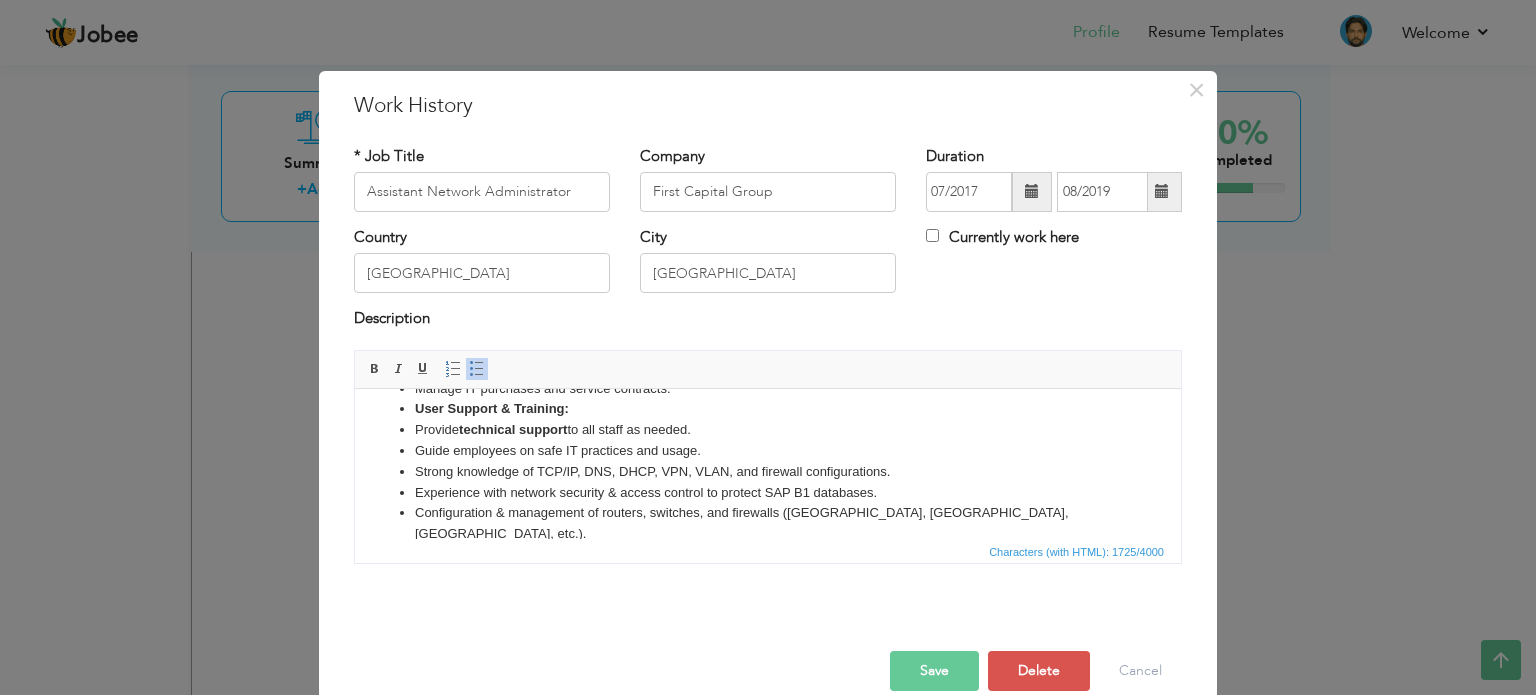 scroll, scrollTop: 386, scrollLeft: 0, axis: vertical 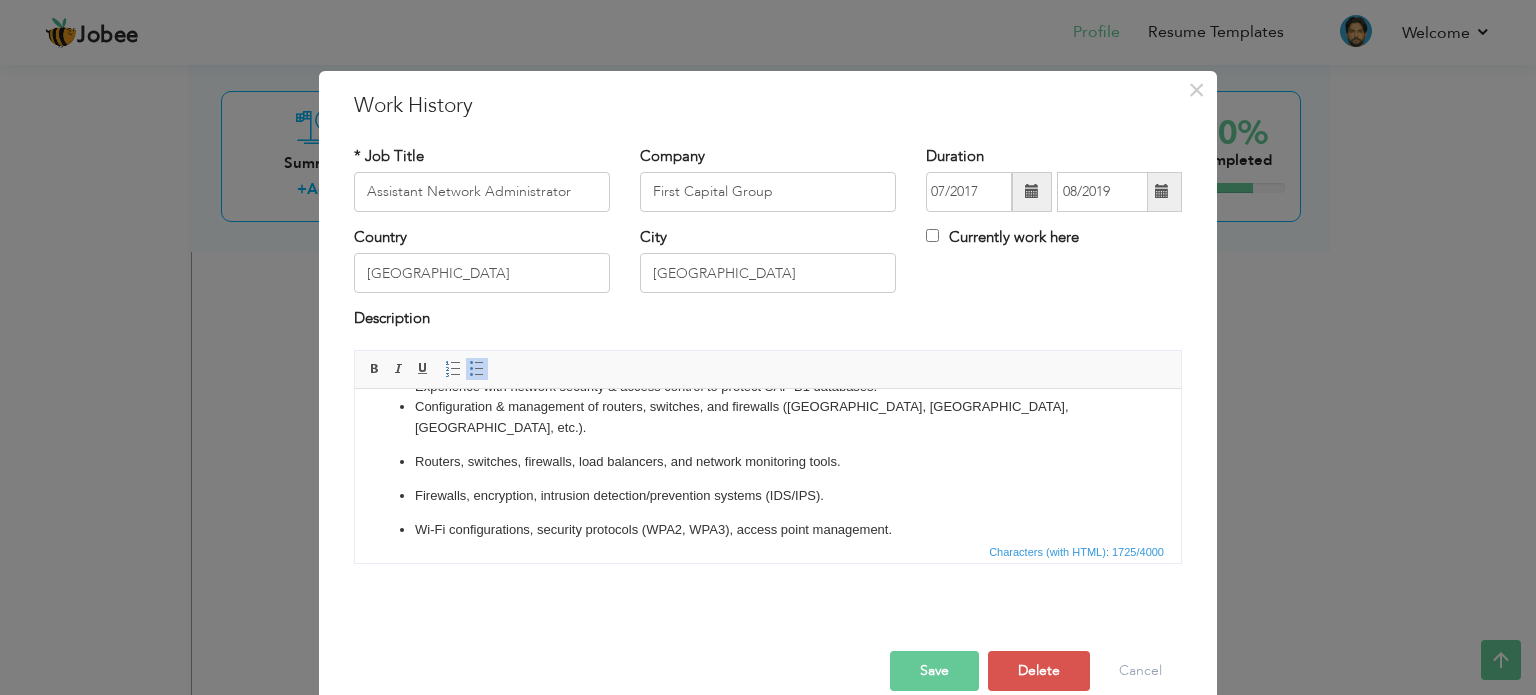 click on "Routers, switches, firewalls, load balancers, and network monitoring tools." at bounding box center (768, 461) 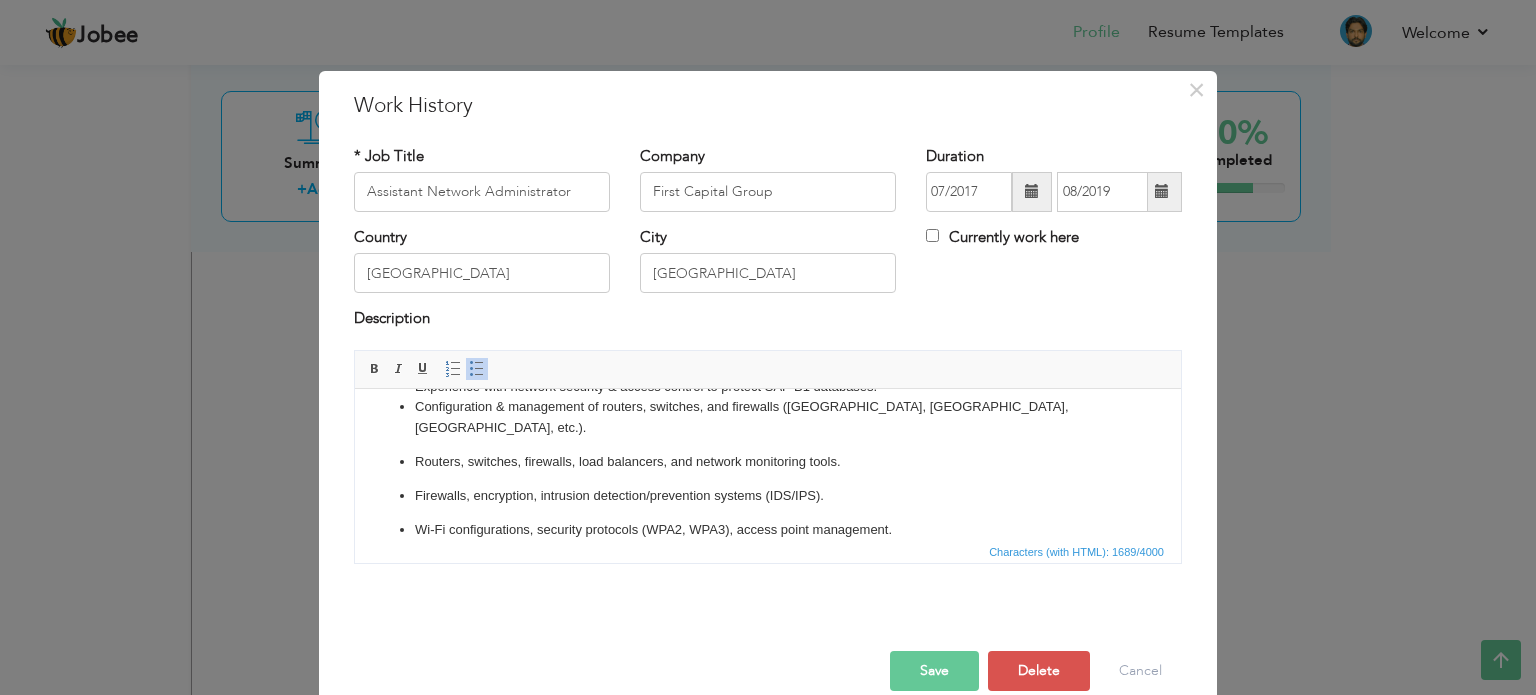 scroll, scrollTop: 347, scrollLeft: 0, axis: vertical 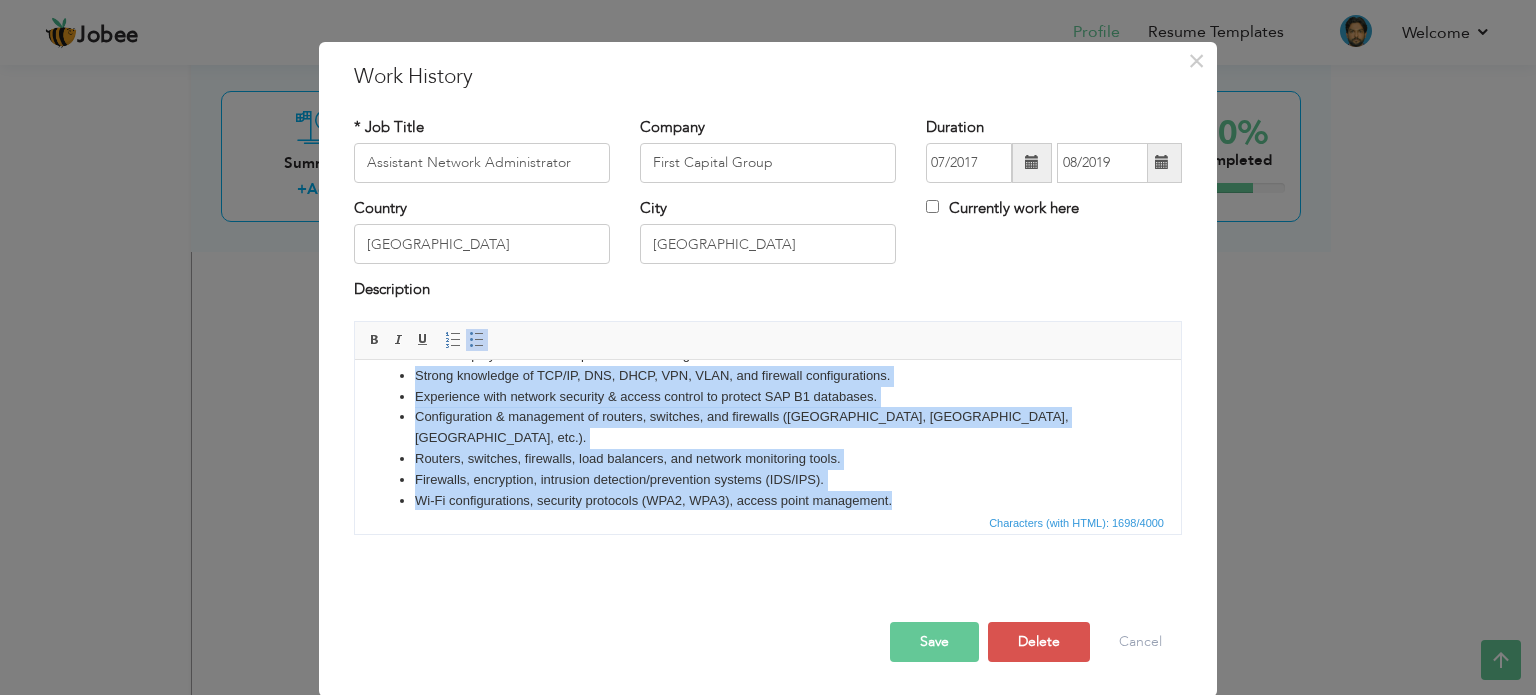 drag, startPoint x: 400, startPoint y: 423, endPoint x: 930, endPoint y: 498, distance: 535.2803 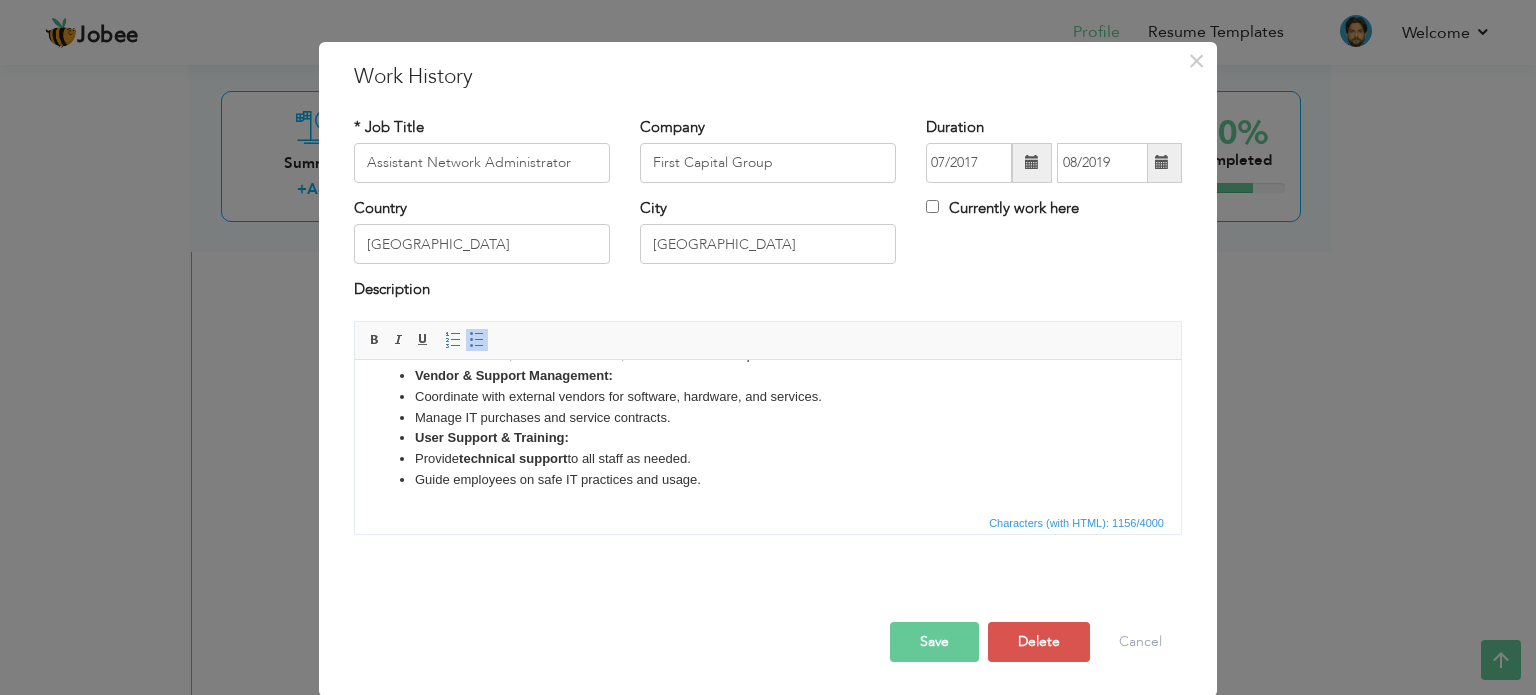 scroll, scrollTop: 0, scrollLeft: 0, axis: both 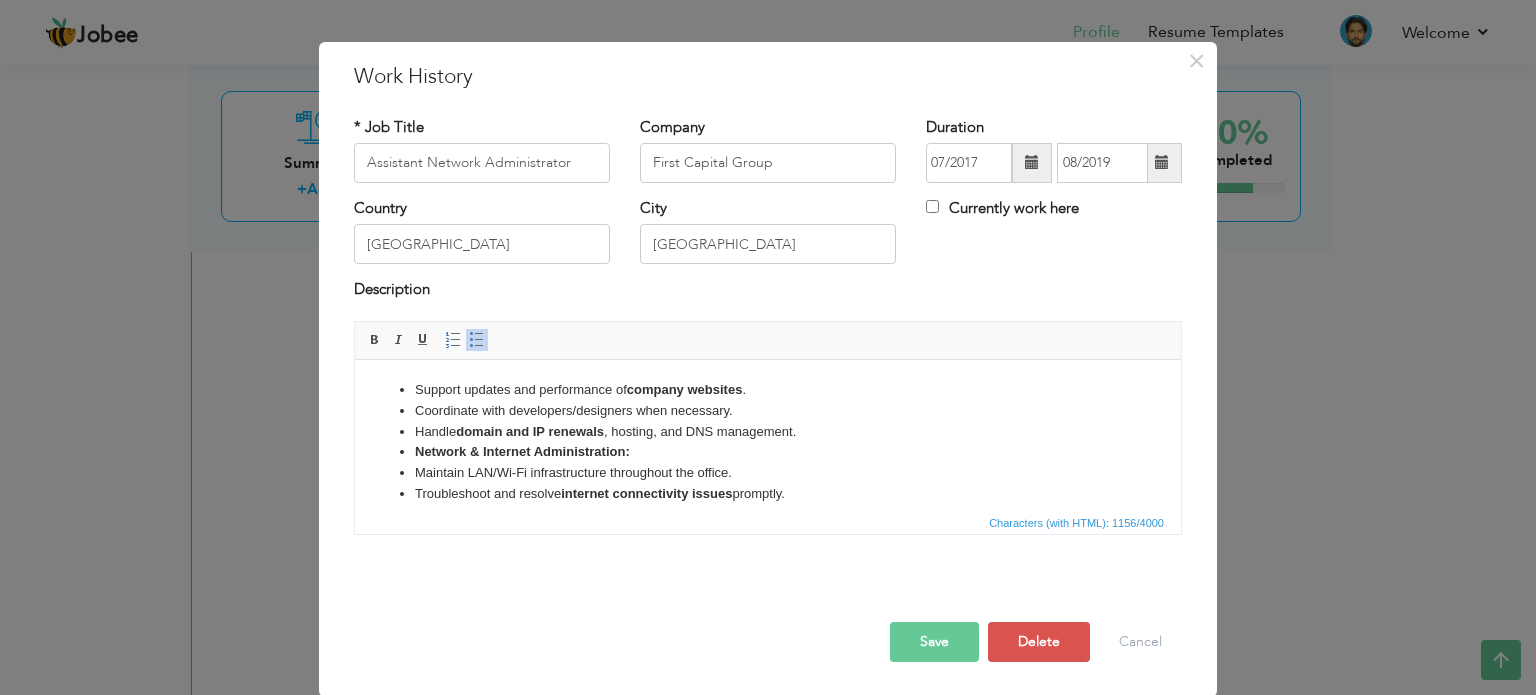 click on "Support updates and performance of  company websites . Coordinate with developers/designers when necessary. Handle  domain and IP renewals , hosting, and DNS management. Network & Internet Administration: Maintain LAN/Wi-Fi infrastructure throughout the office. Troubleshoot and resolve  internet connectivity issues  promptly. Implement network security and data protection policies. IT Inventory & Maintenance: Keep records of  all IT assets  and ensure timely repair or replacement. Monitor licenses, software renewals, and antivirus subscriptions. Vendor & Support Management: Coordinate with external vendors for software, hardware, and services. Manage IT purchases and service contracts. User Support & Training: Provide  technical support  to all staff as needed. Guide employees on safe IT practices and usage." 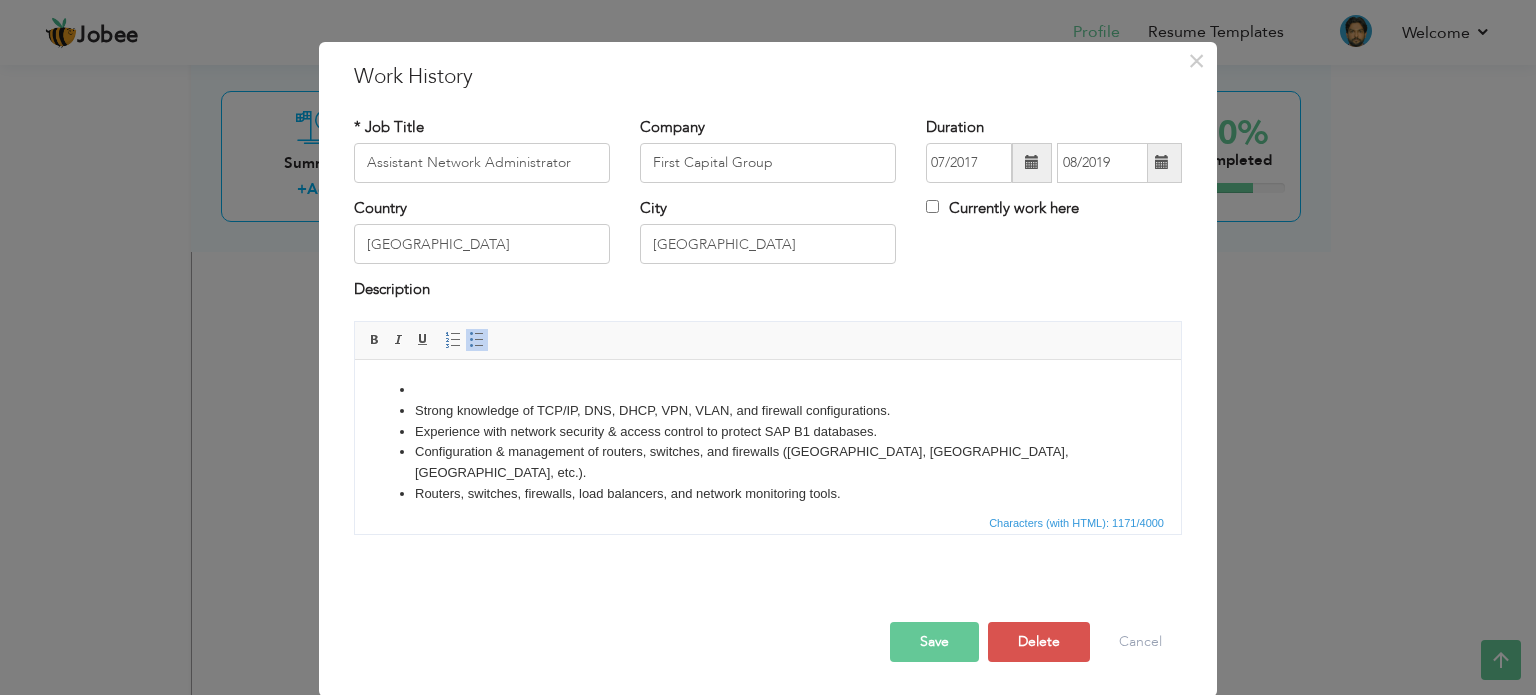 scroll, scrollTop: 12, scrollLeft: 0, axis: vertical 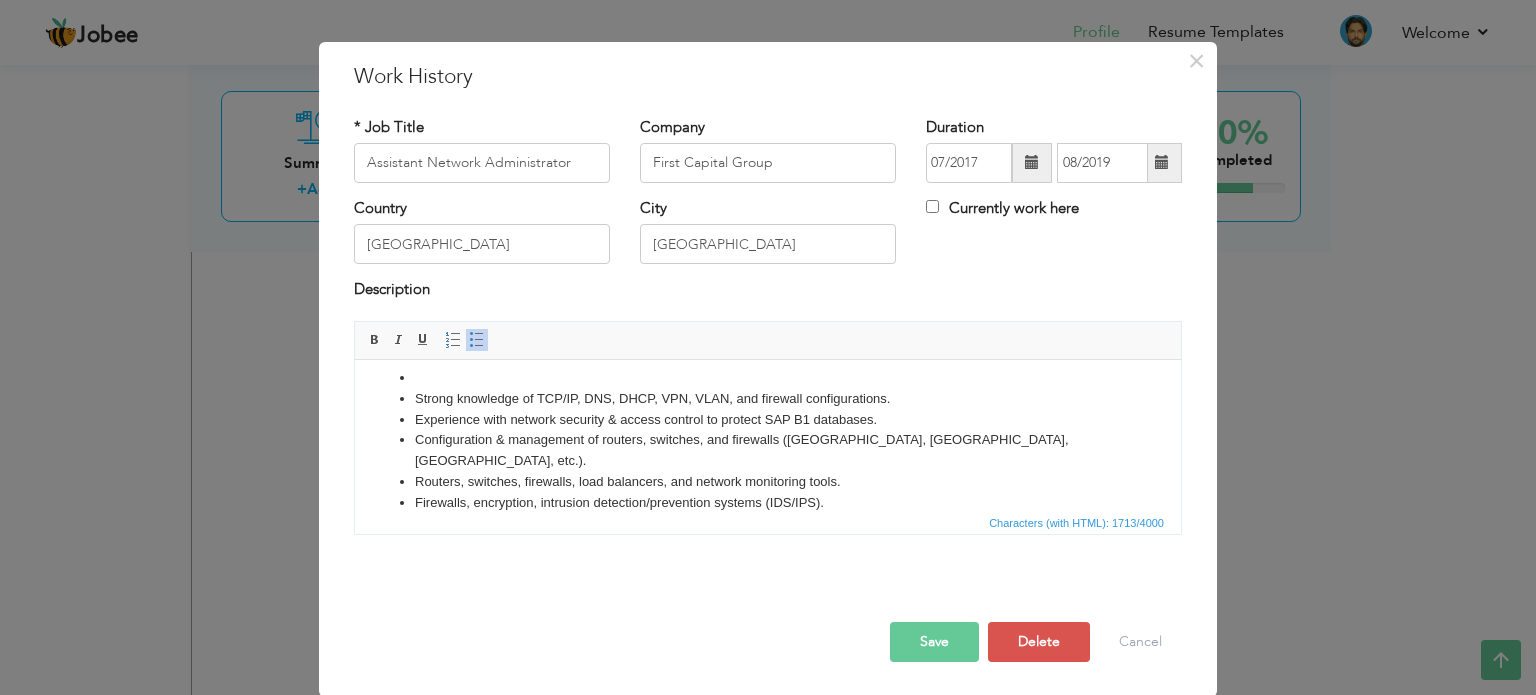 click at bounding box center (768, 377) 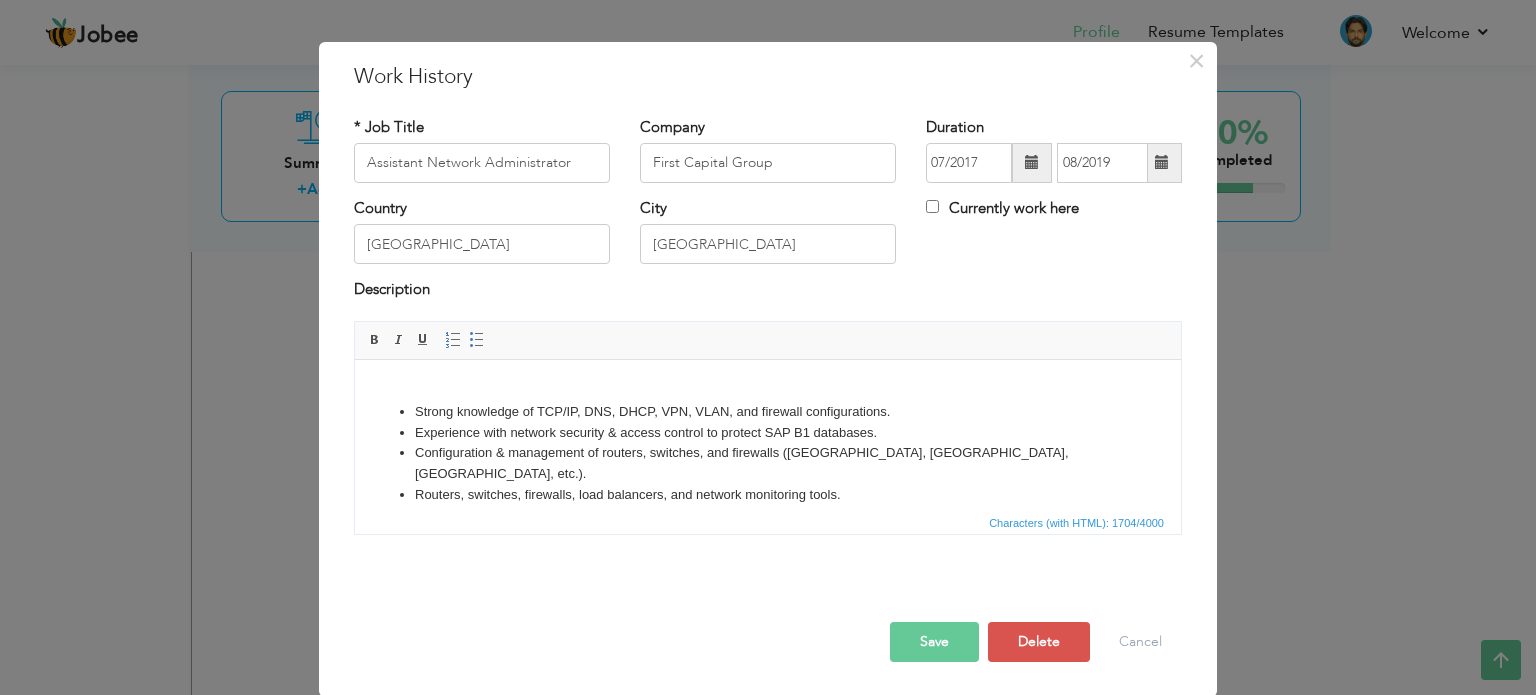 click on "Strong knowledge of TCP/IP, DNS, DHCP, VPN, VLAN, and firewall configurations. Experience with network security & access control to protect SAP B1 databases. Configuration & management of routers, switches, and firewalls (Cisco, Fortinet, Palo Alto, etc.). Routers, switches, firewalls, load balancers, and network monitoring tools. Firewalls, encryption, intrusion detection/prevention systems (IDS/IPS). Wi-Fi configurations, security protocols (WPA2, WPA3), access point management. Support updates and performance of  company websites . Coordinate with developers/designers when necessary. Handle  domain and IP renewals , hosting, and DNS management. Network & Internet Administration: Maintain LAN/Wi-Fi infrastructure throughout the office. Troubleshoot and resolve  internet connectivity issues  promptly. Implement network security and data protection policies. IT Inventory & Maintenance: Keep records of  all IT assets  and ensure timely repair or replacement. Vendor & Support Management: Provide" at bounding box center (768, 623) 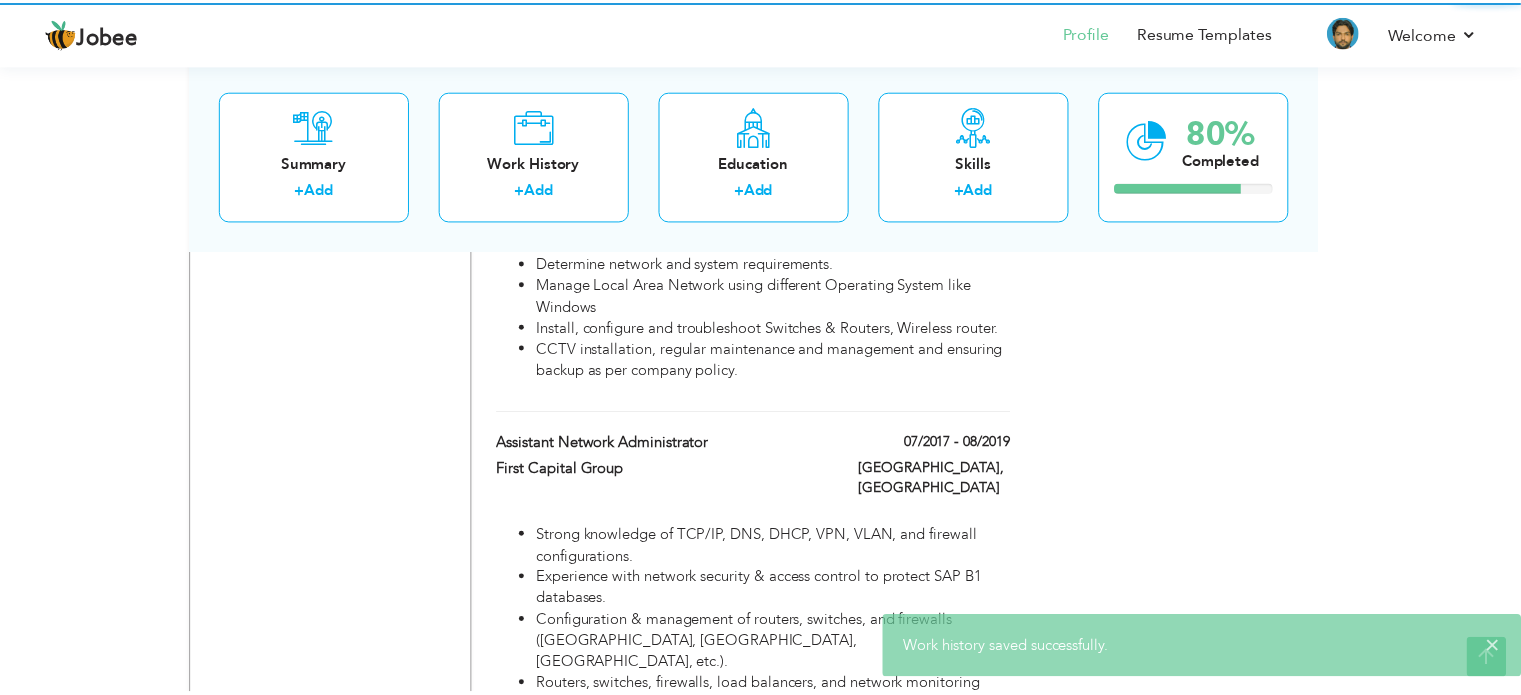 scroll, scrollTop: 0, scrollLeft: 0, axis: both 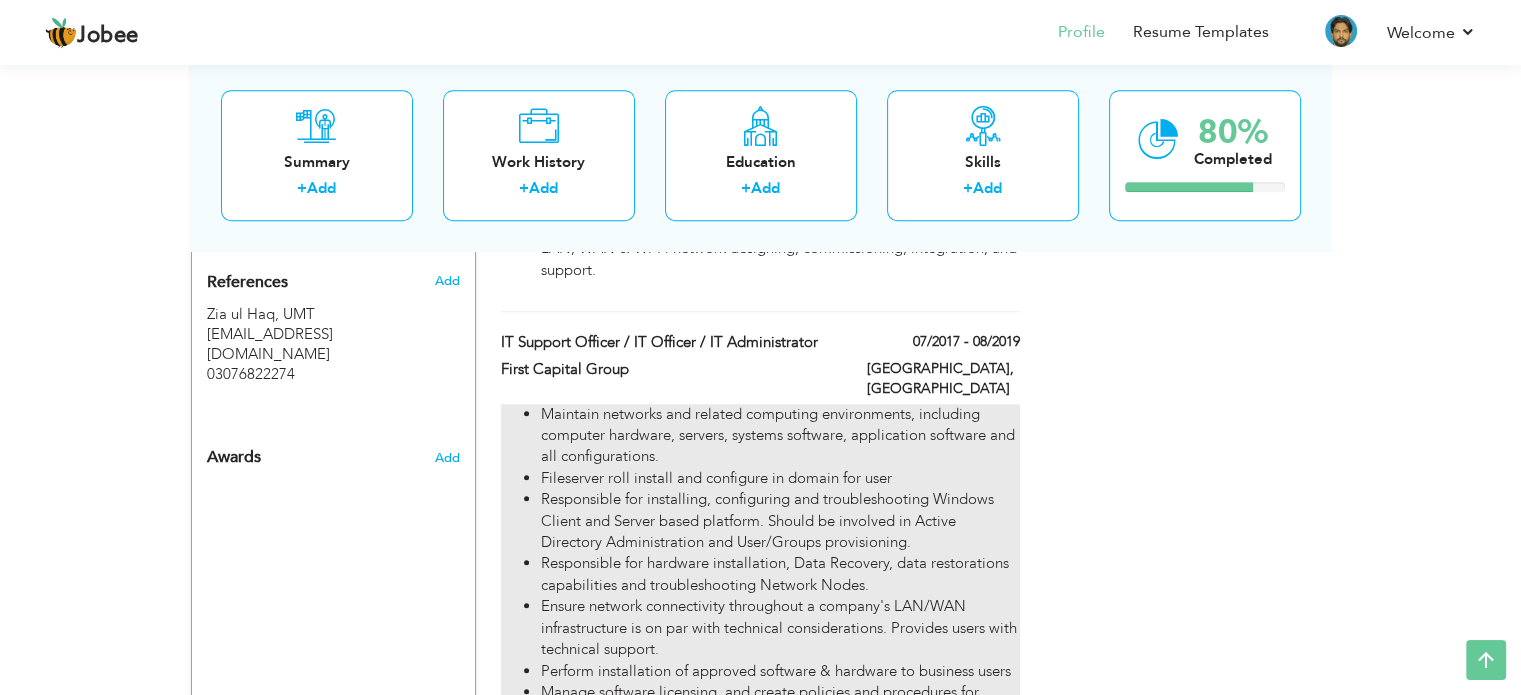 click on "Responsible for installing, configuring and troubleshooting Windows Client and Server based platform. Should be involved in Active Directory Administration and User/Groups provisioning." at bounding box center (780, 521) 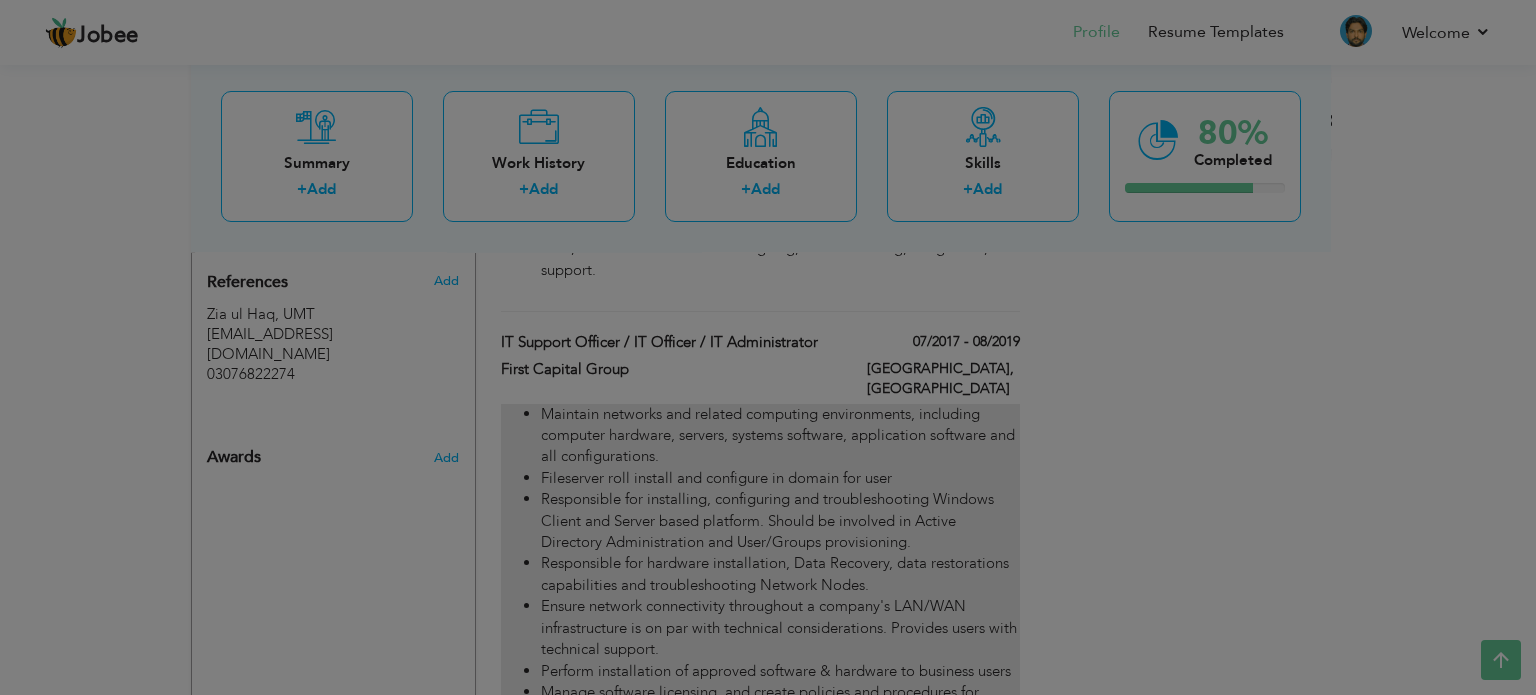 scroll, scrollTop: 0, scrollLeft: 0, axis: both 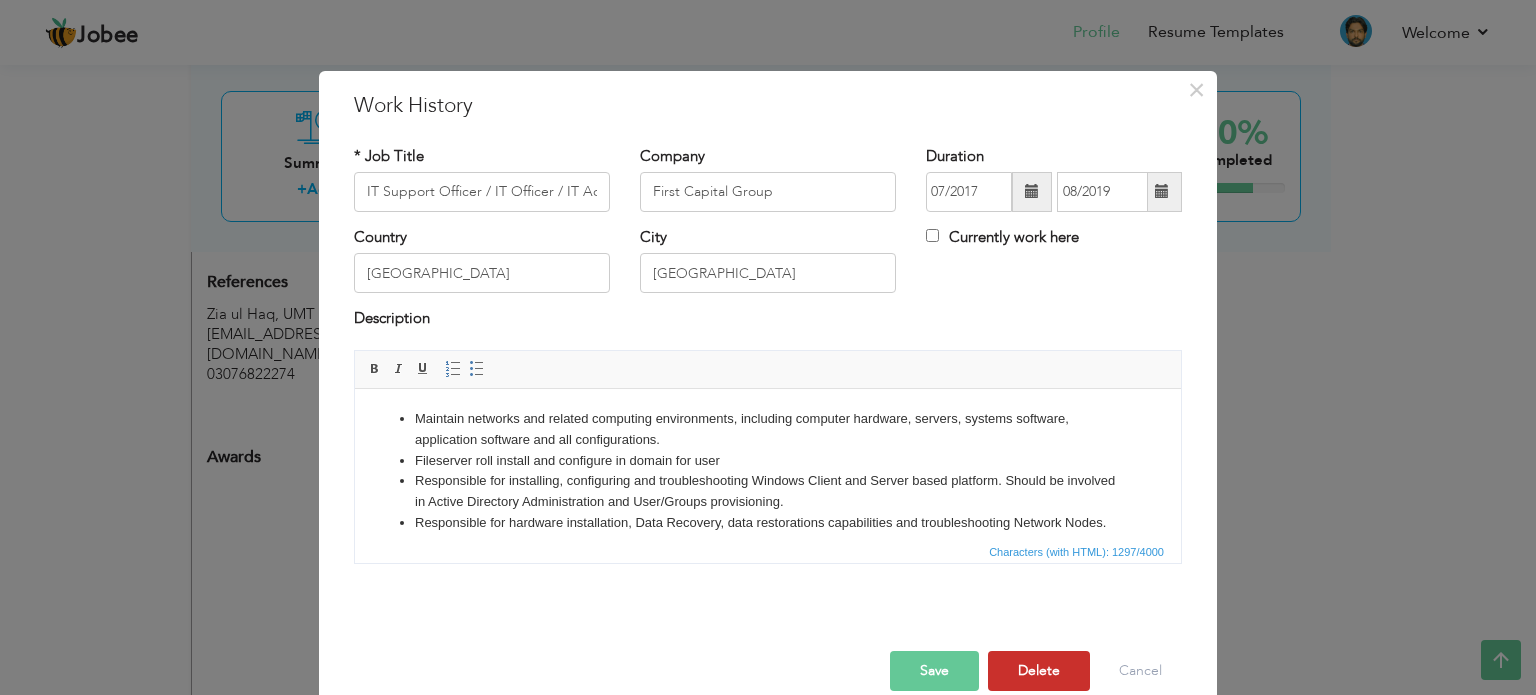 click on "Delete" at bounding box center (1039, 671) 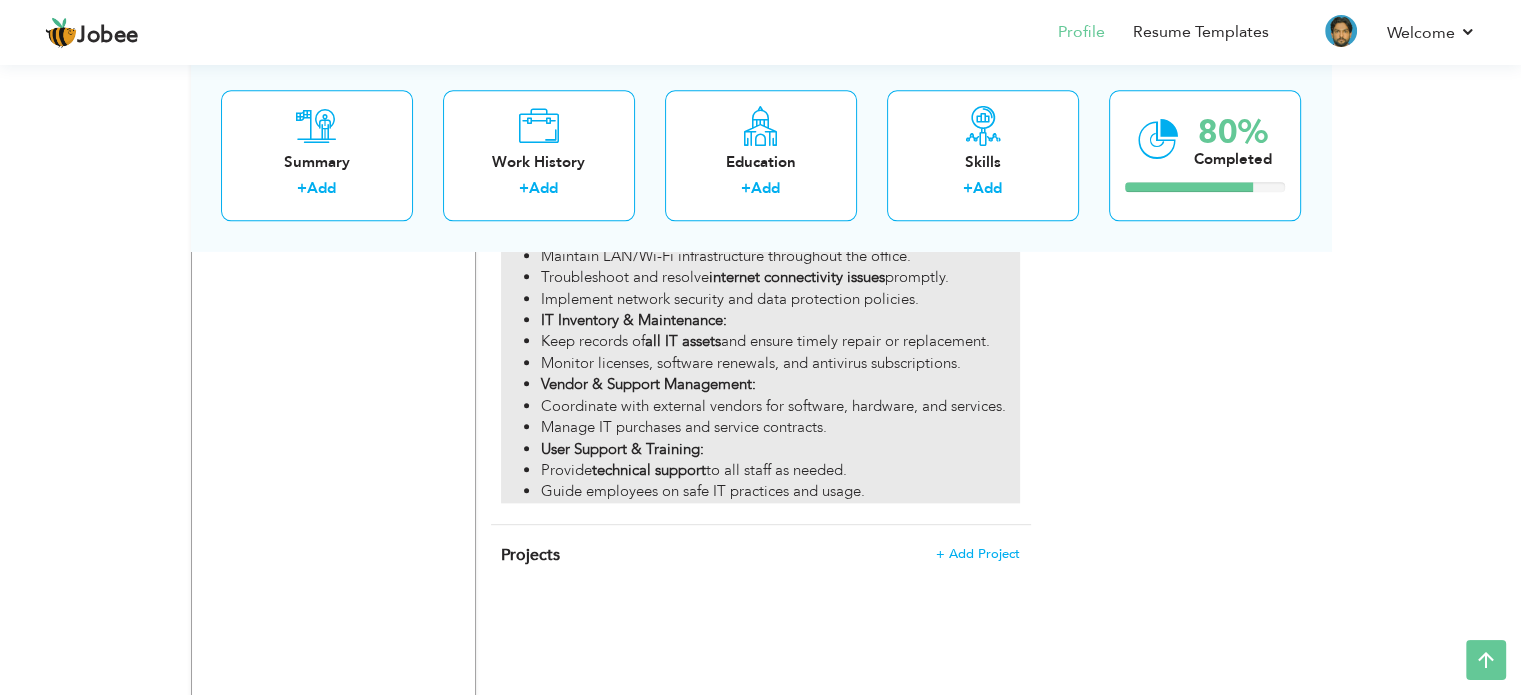 scroll, scrollTop: 2202, scrollLeft: 0, axis: vertical 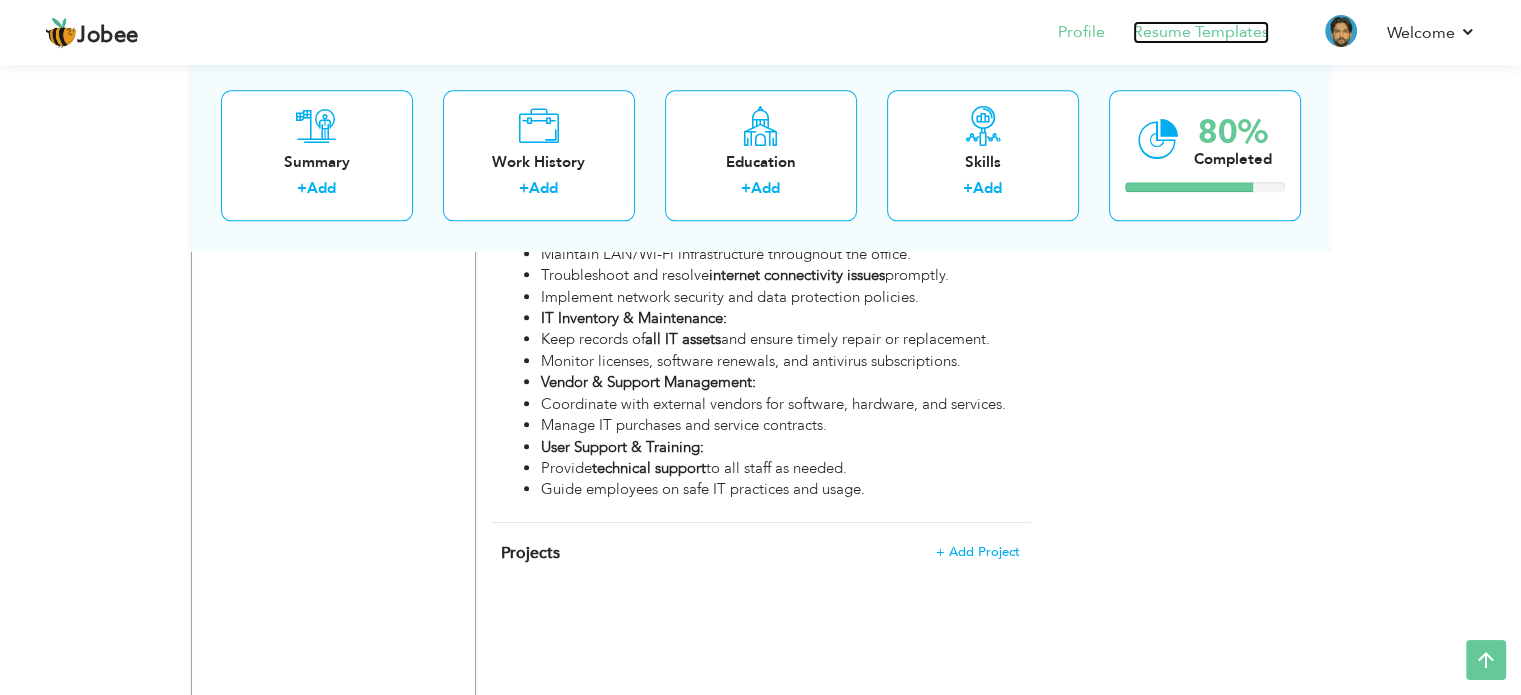 click on "Resume Templates" at bounding box center (1201, 32) 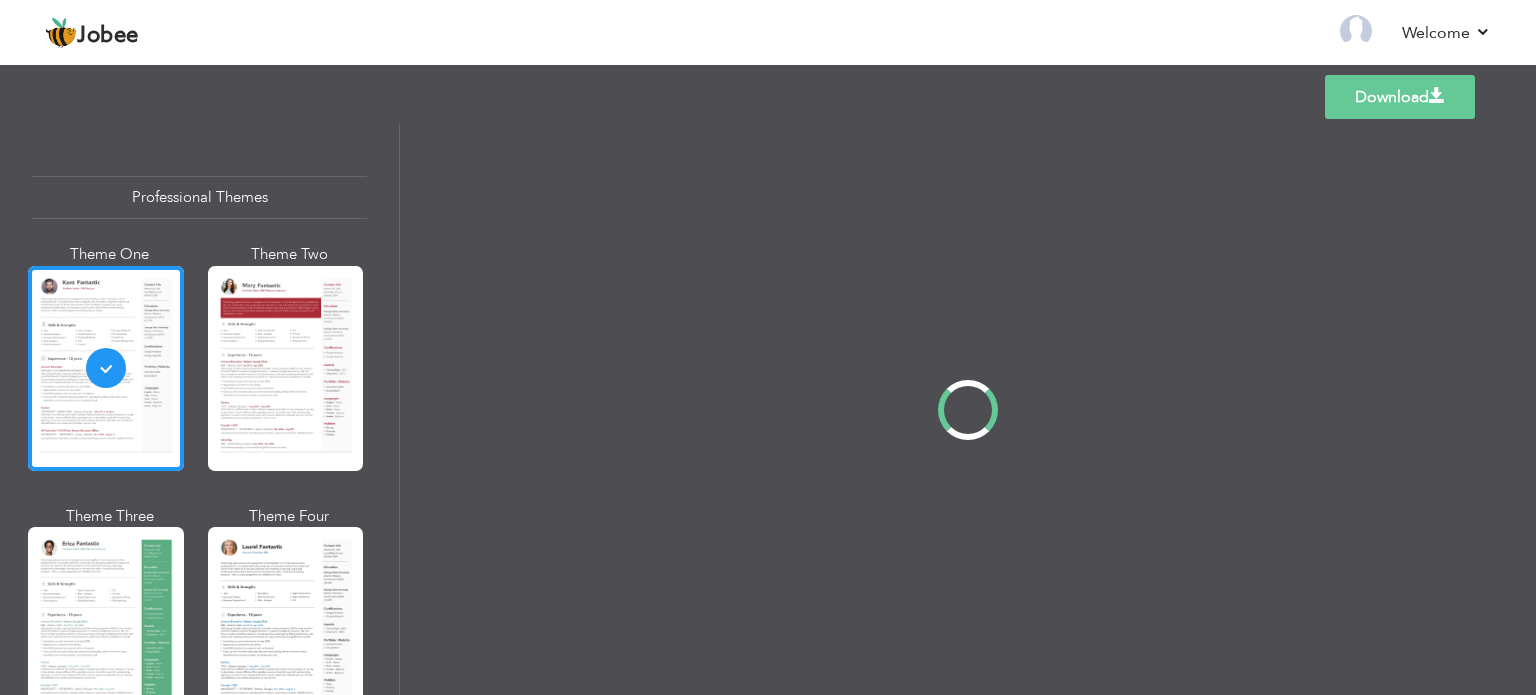 scroll, scrollTop: 0, scrollLeft: 0, axis: both 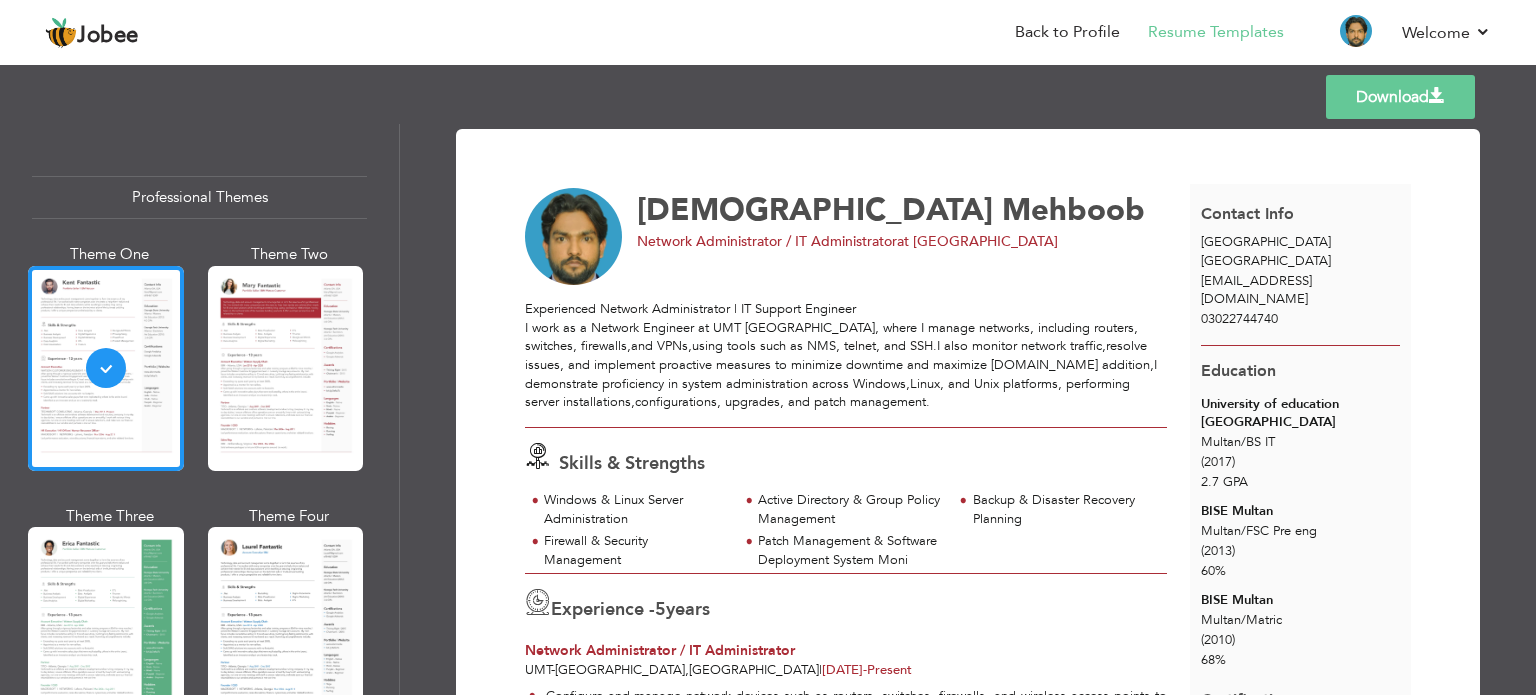 click on "Download" at bounding box center (1400, 97) 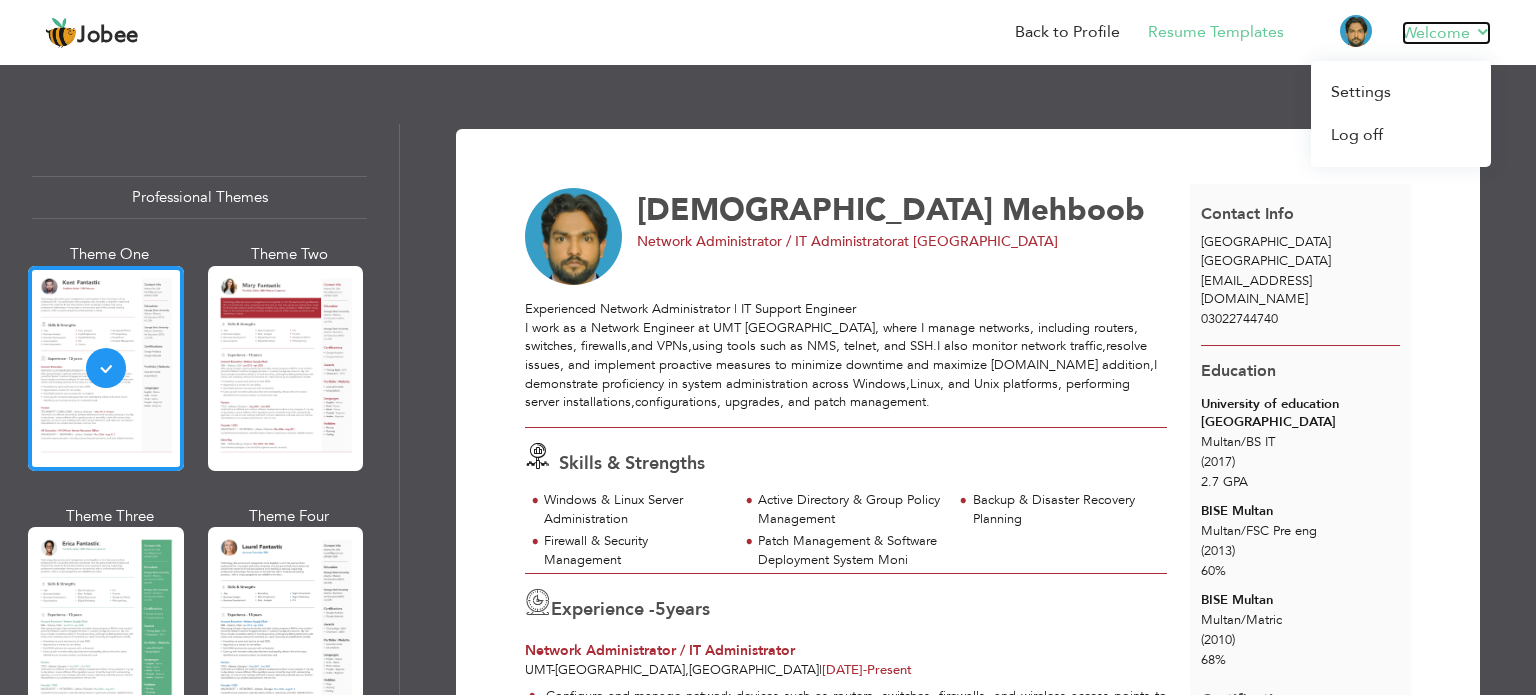 click on "Welcome" at bounding box center (1446, 33) 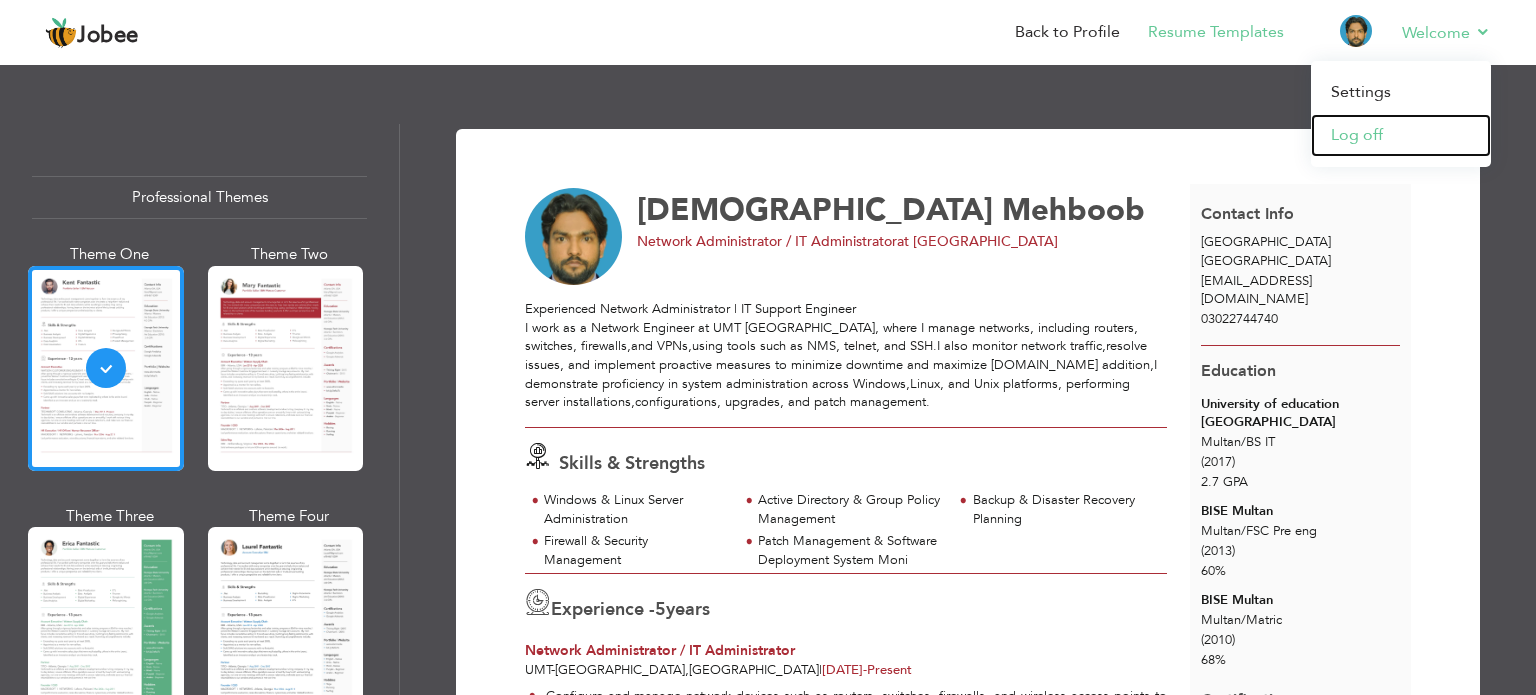 click on "Log off" at bounding box center [1401, 135] 